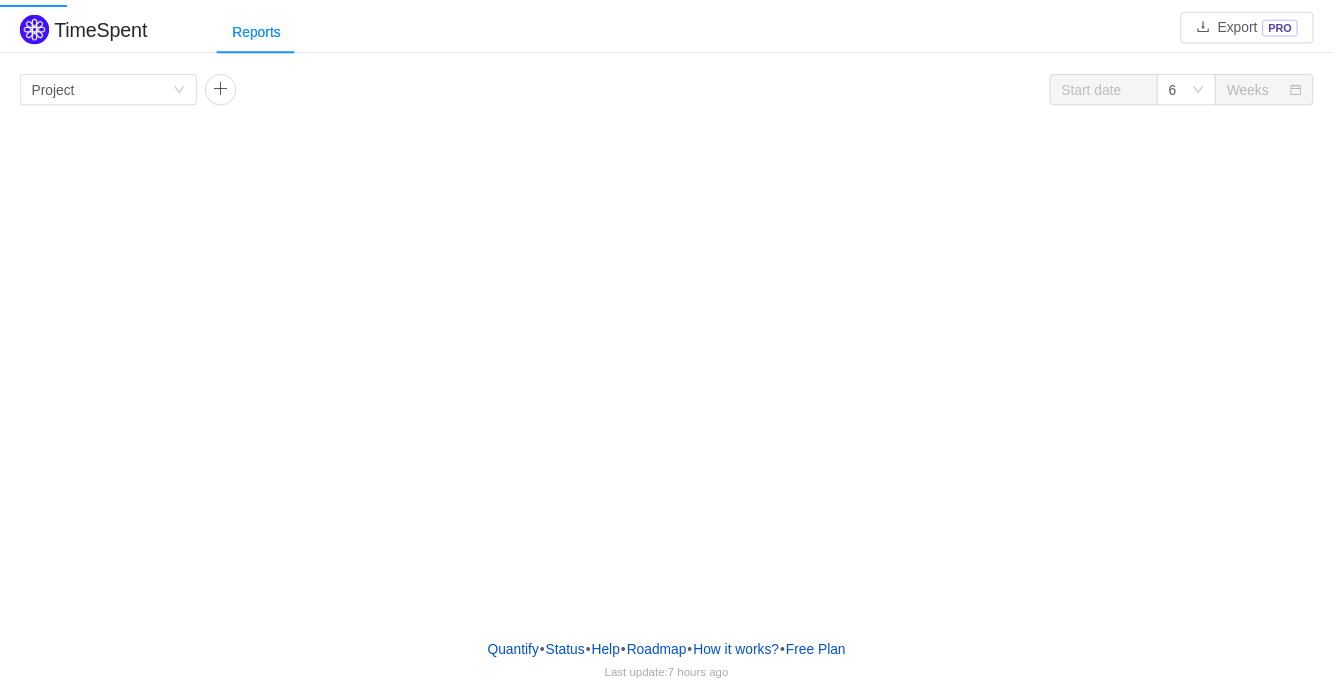 scroll, scrollTop: 0, scrollLeft: 0, axis: both 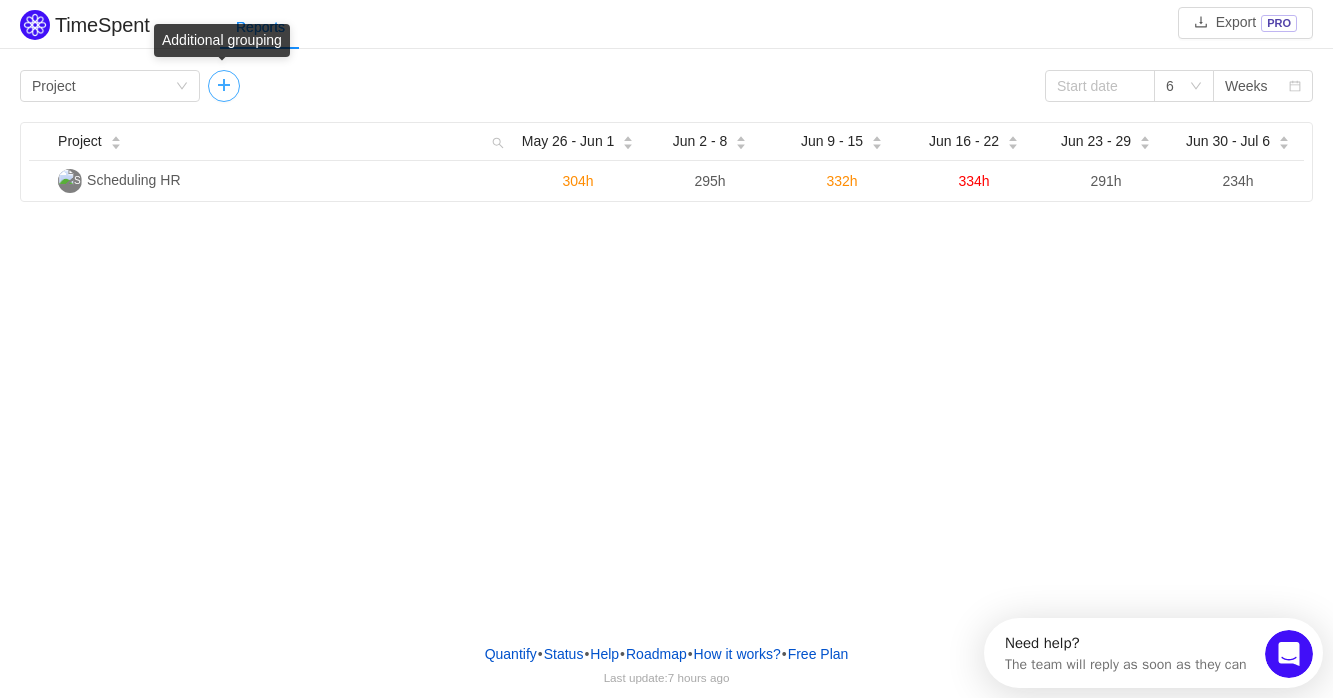 click at bounding box center [224, 86] 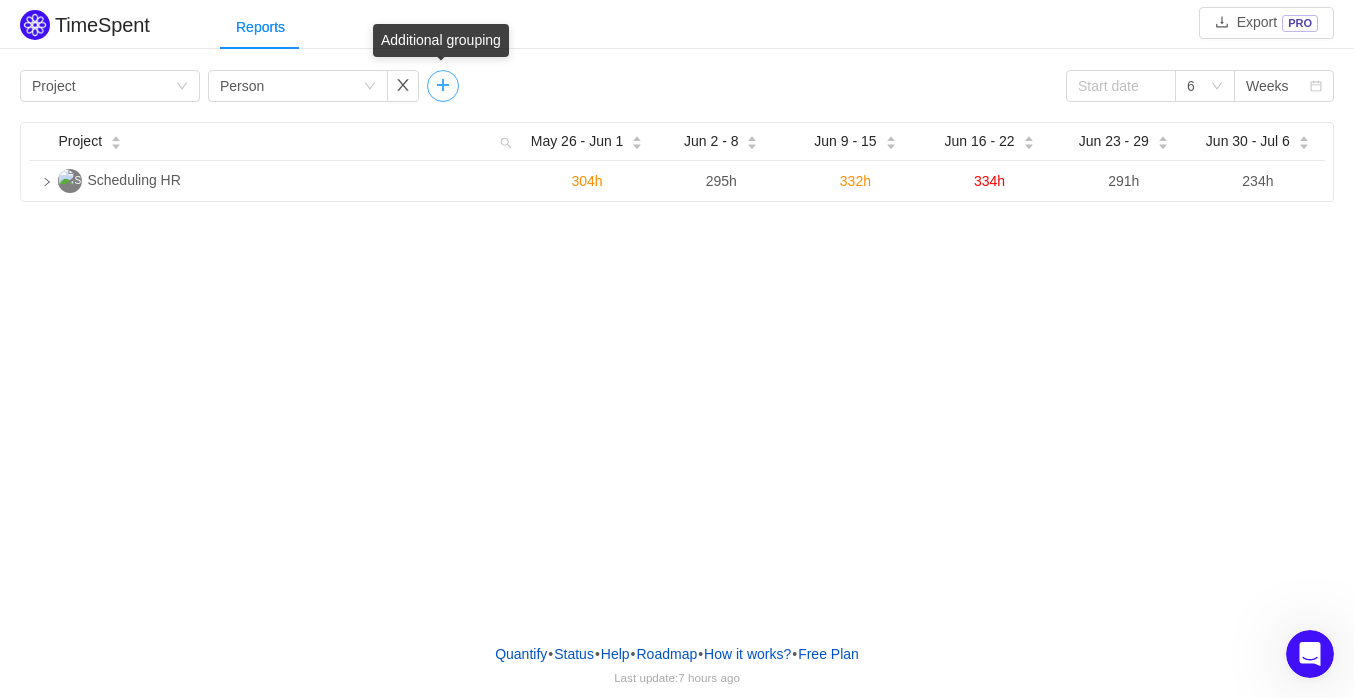 click at bounding box center [443, 86] 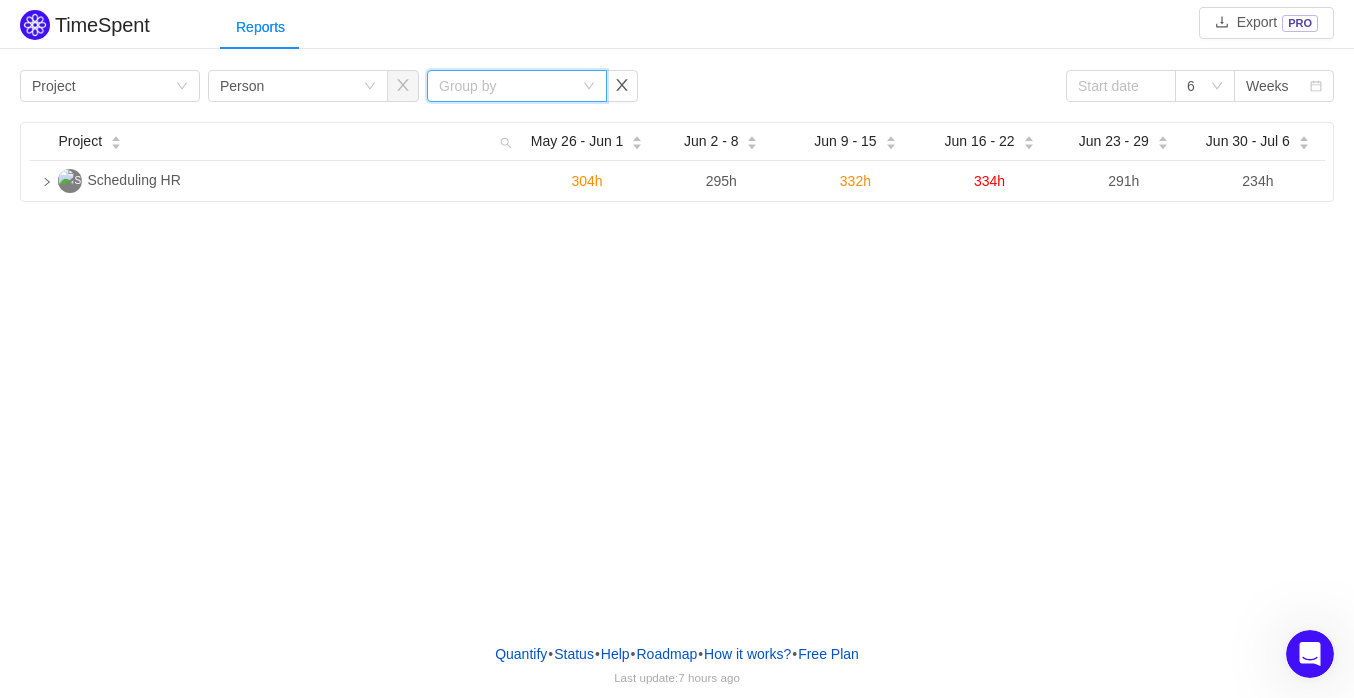 click at bounding box center [589, 86] 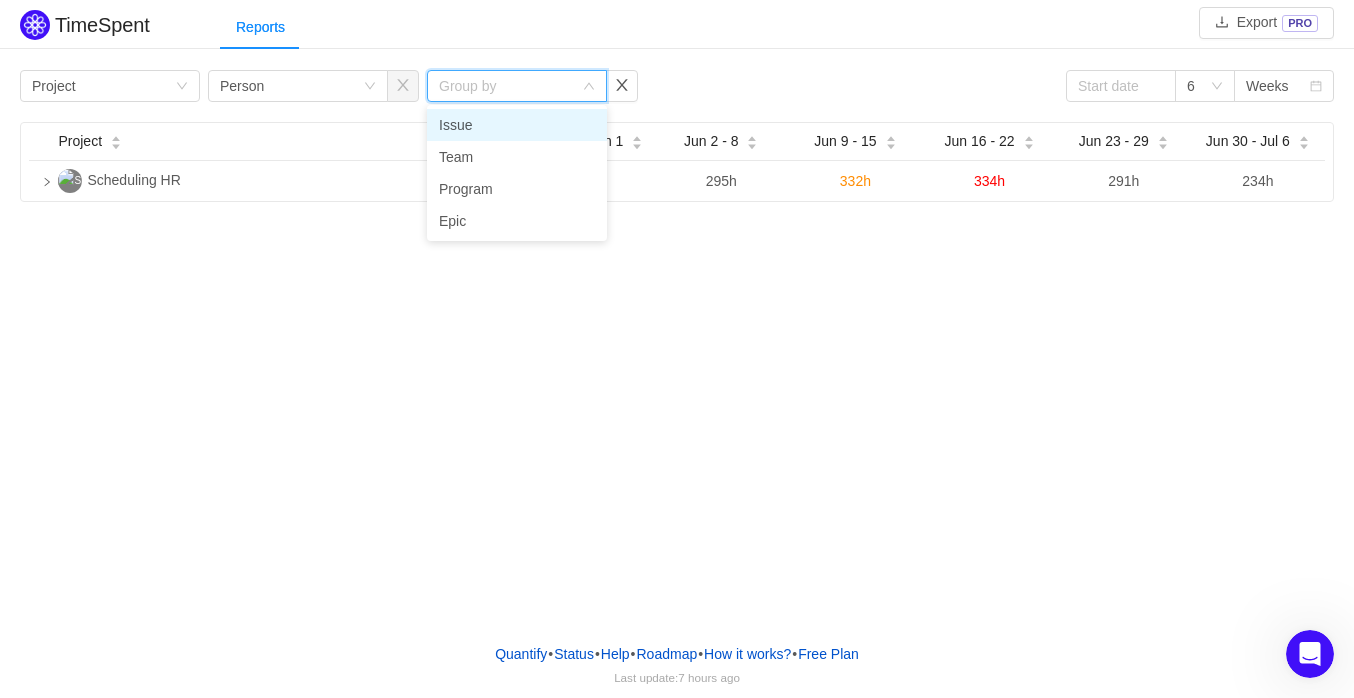 click on "Issue" at bounding box center [517, 125] 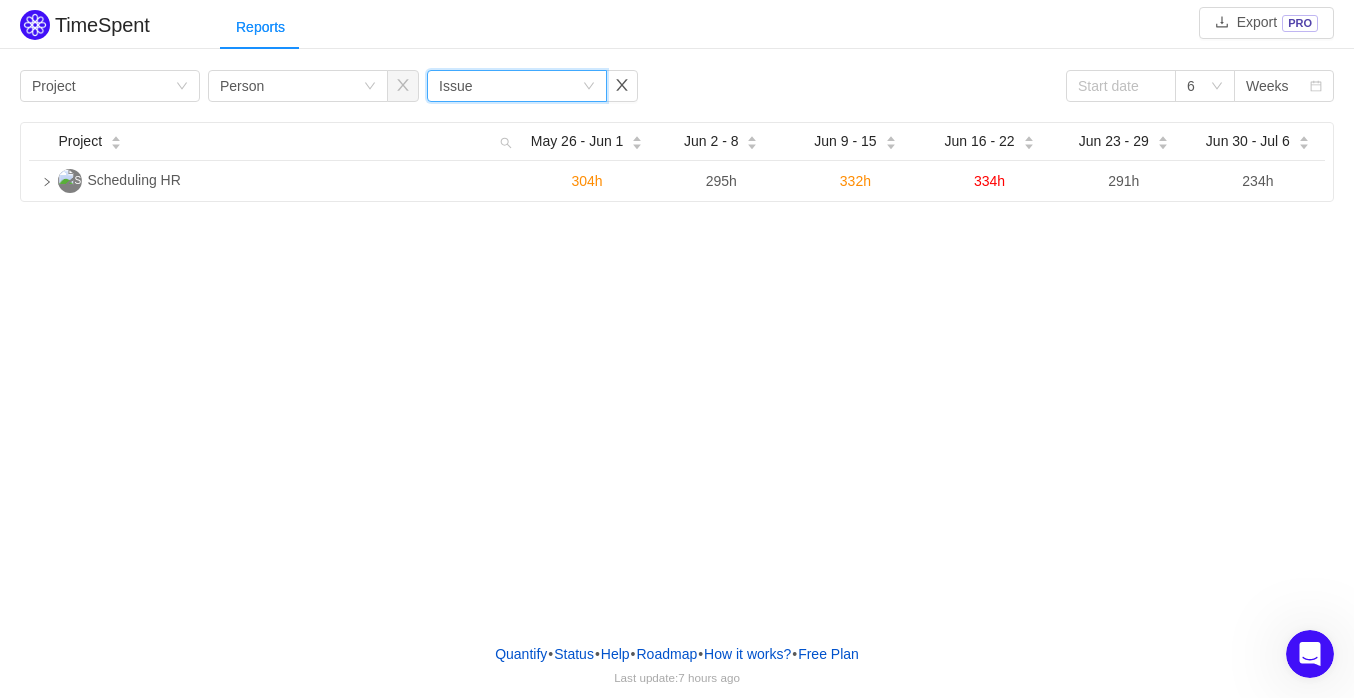 click on "TimeSpent  Export PRO Reports Group by  Project  Group by  Person  Group by  Issue   6   Weeks  Project May 26 - Jun 1 Jun 2 - 8 Jun 9 - 15 Jun 16 - 22 Jun 23 - 29 Jun 30 - Jul 6  Scheduling HR   304h   295h   332h   334h   291h   234h" at bounding box center (677, 313) 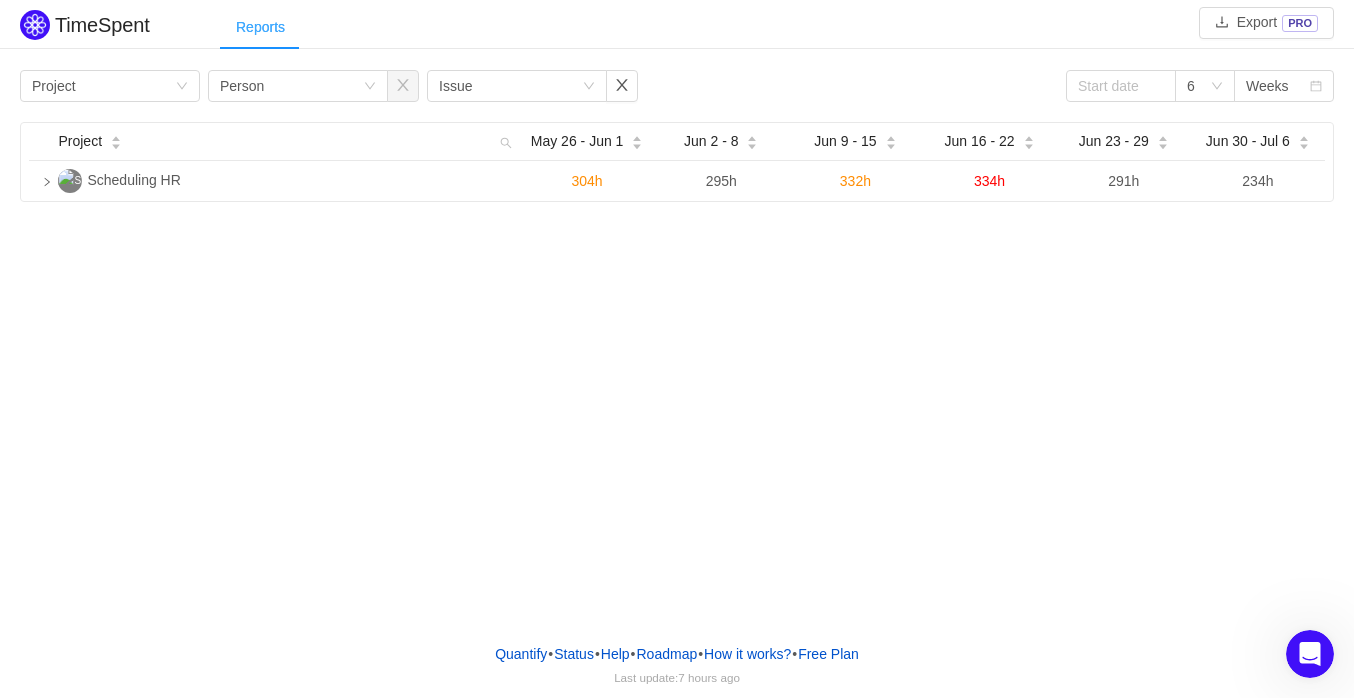 click on "Reports" at bounding box center [260, 27] 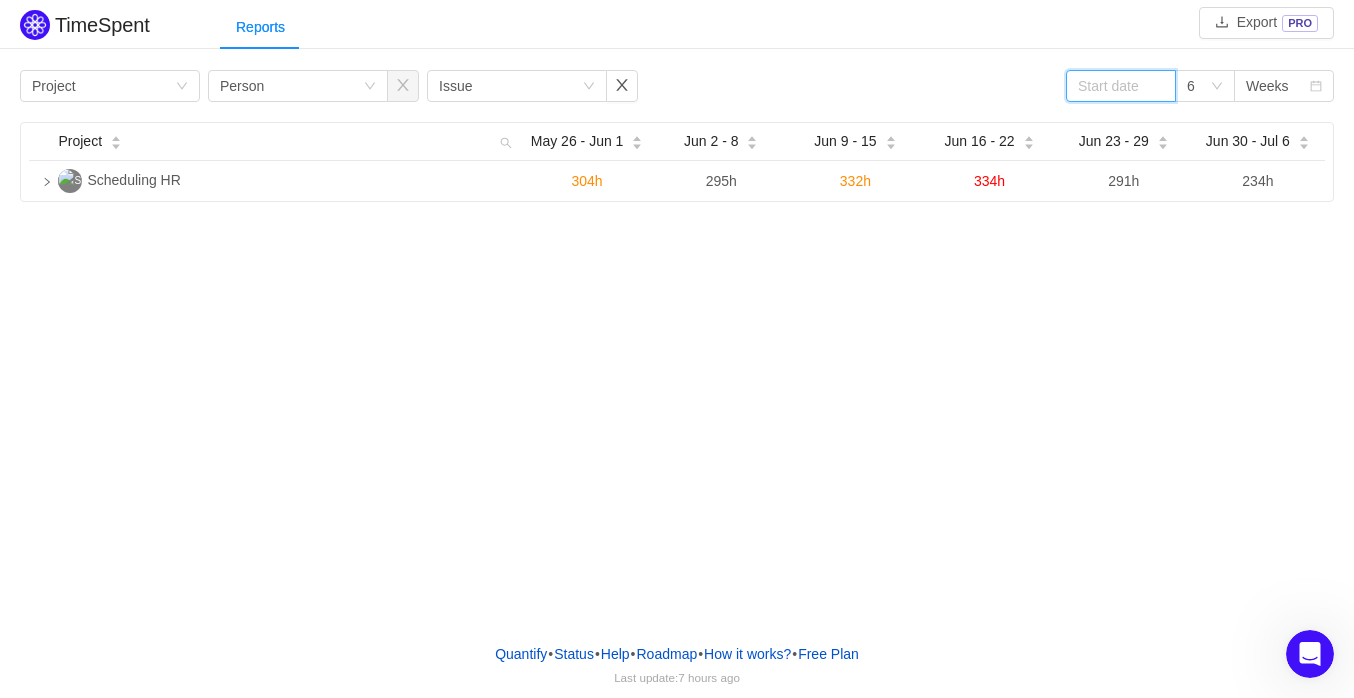 click at bounding box center [1121, 86] 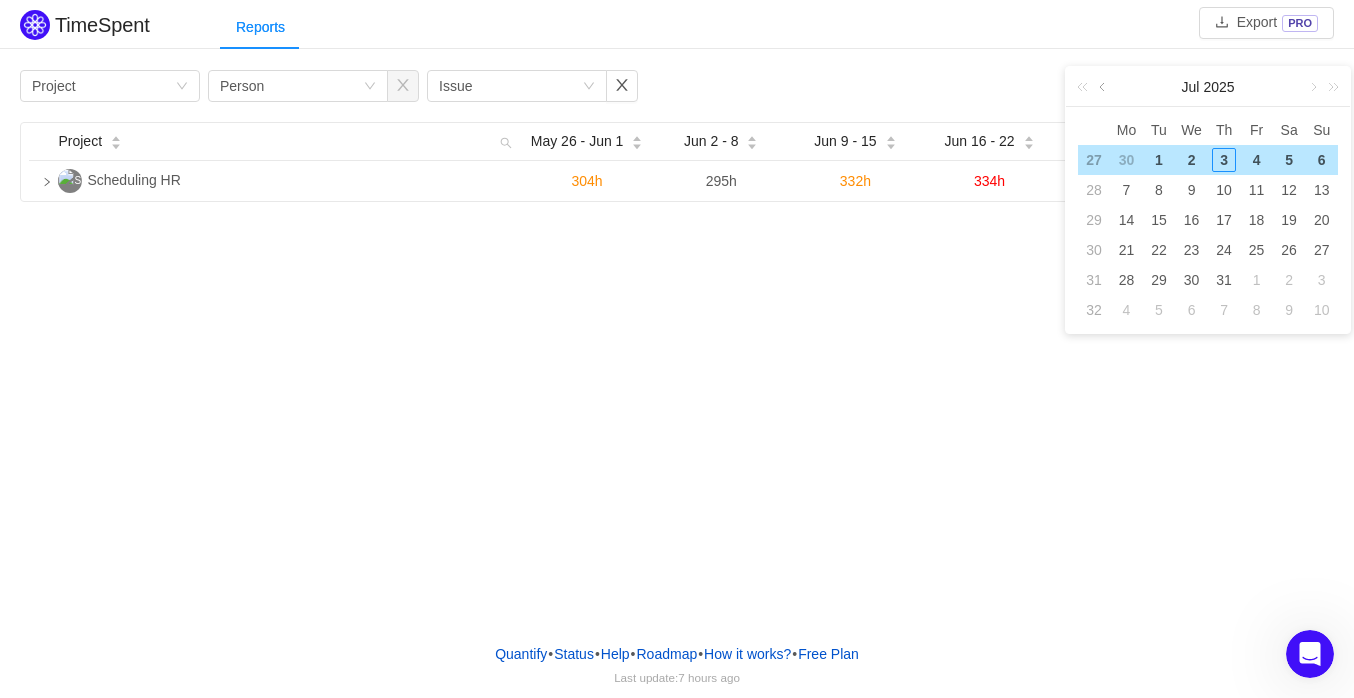 click at bounding box center (1104, 87) 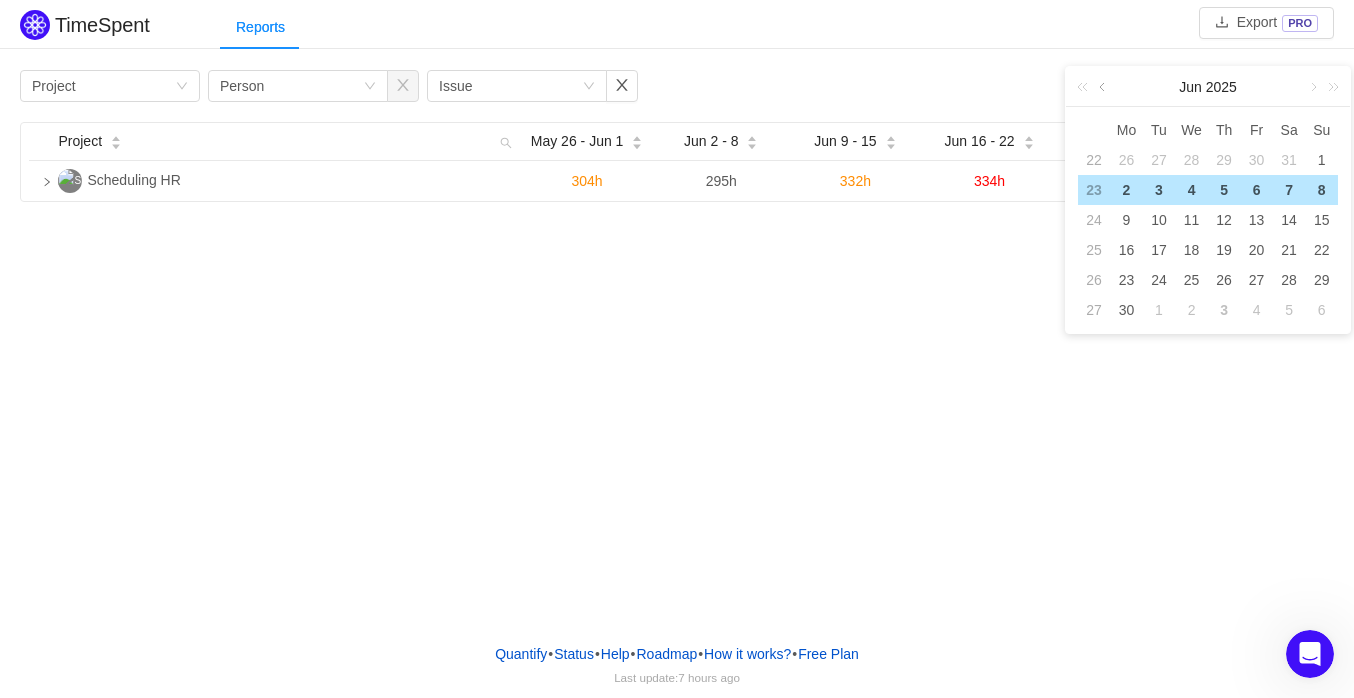 click at bounding box center (1104, 87) 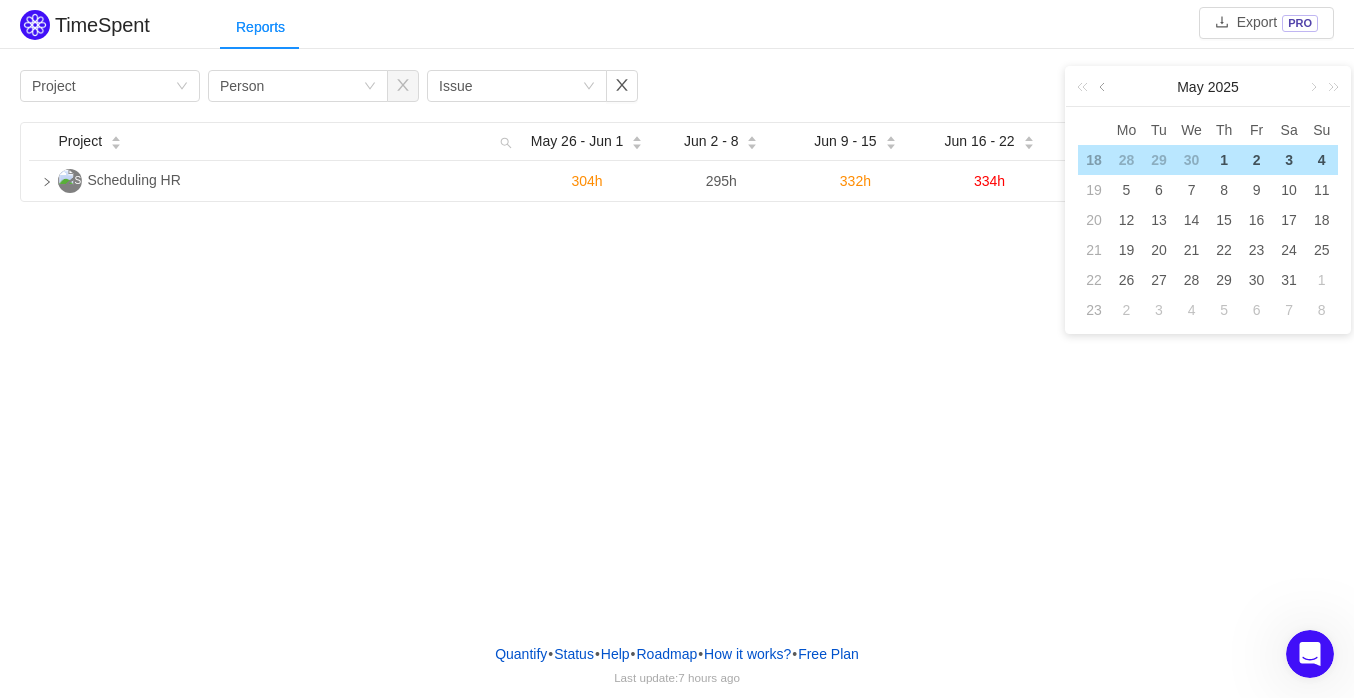 click at bounding box center [1104, 87] 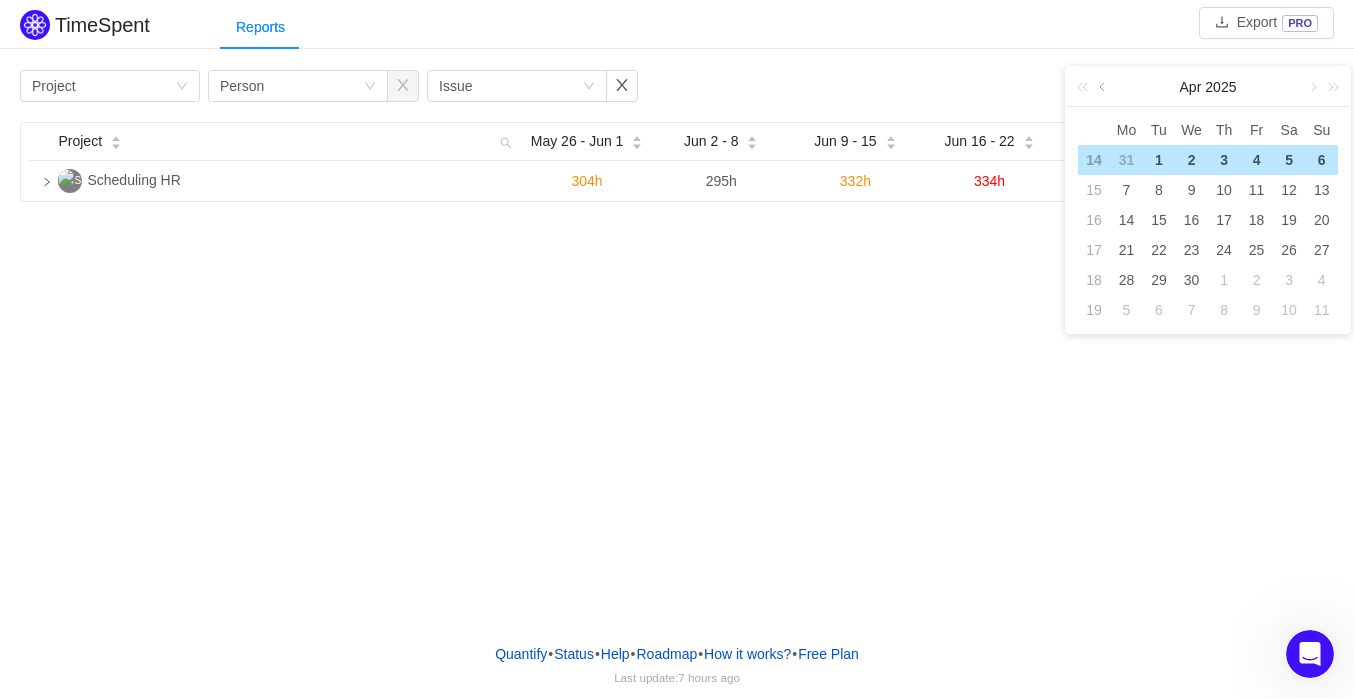 click at bounding box center [1104, 87] 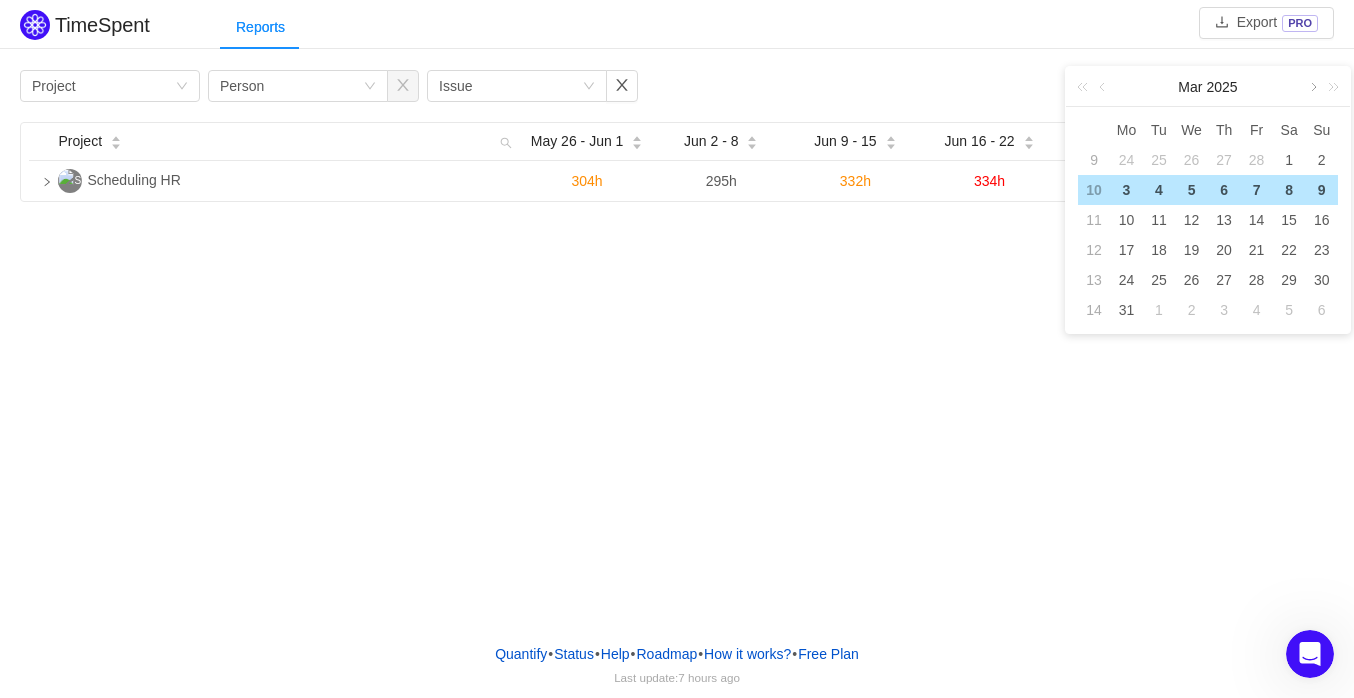 click at bounding box center [1312, 87] 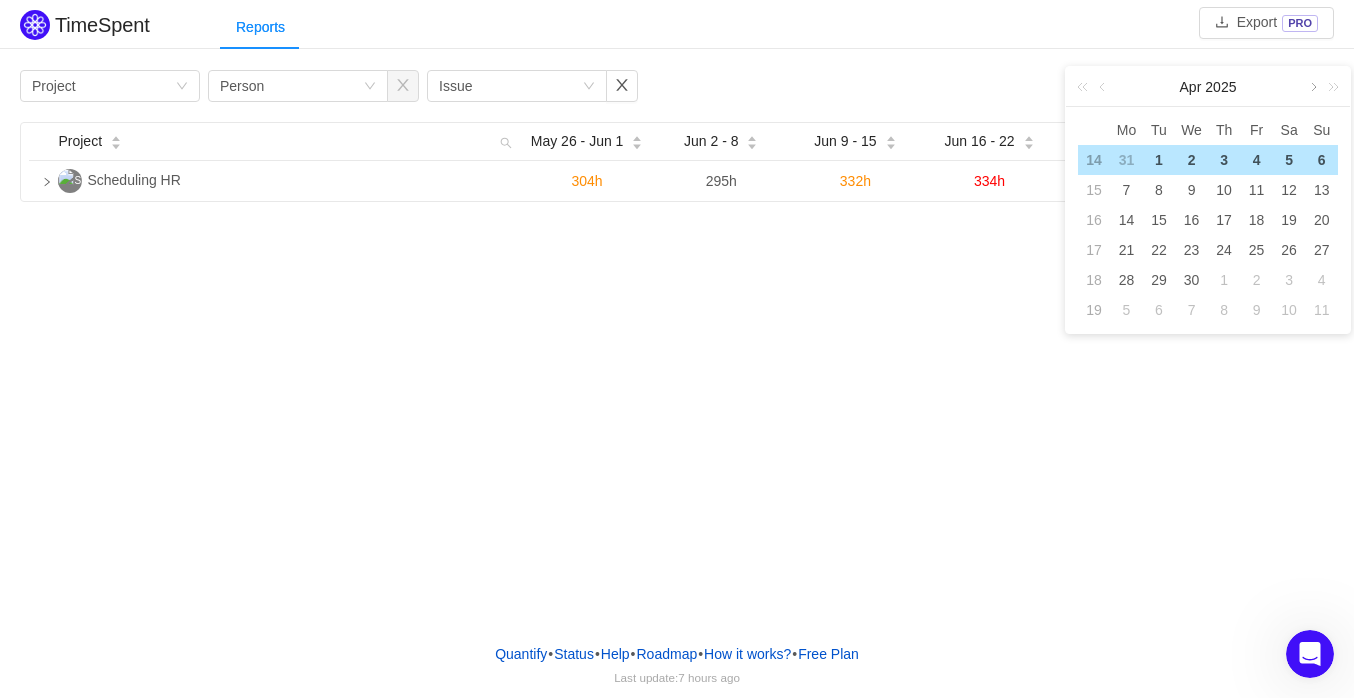 click at bounding box center [1312, 87] 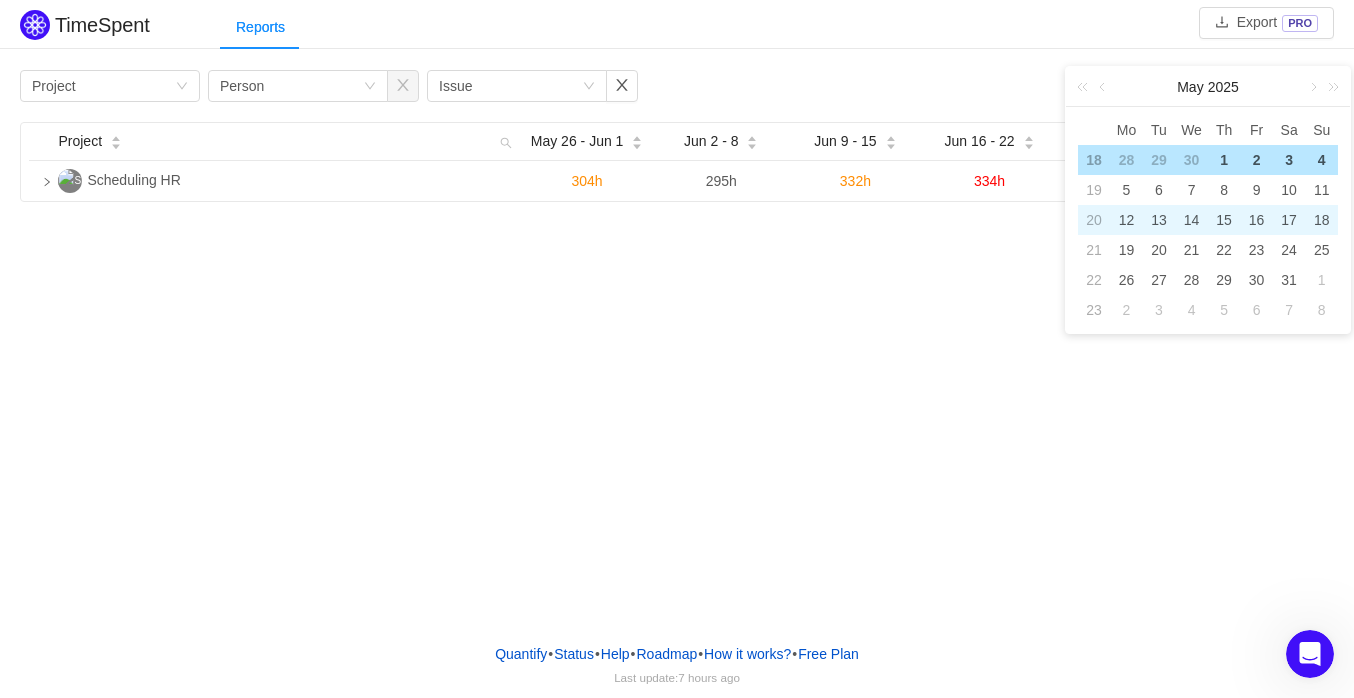click on "15" at bounding box center (1126, 160) 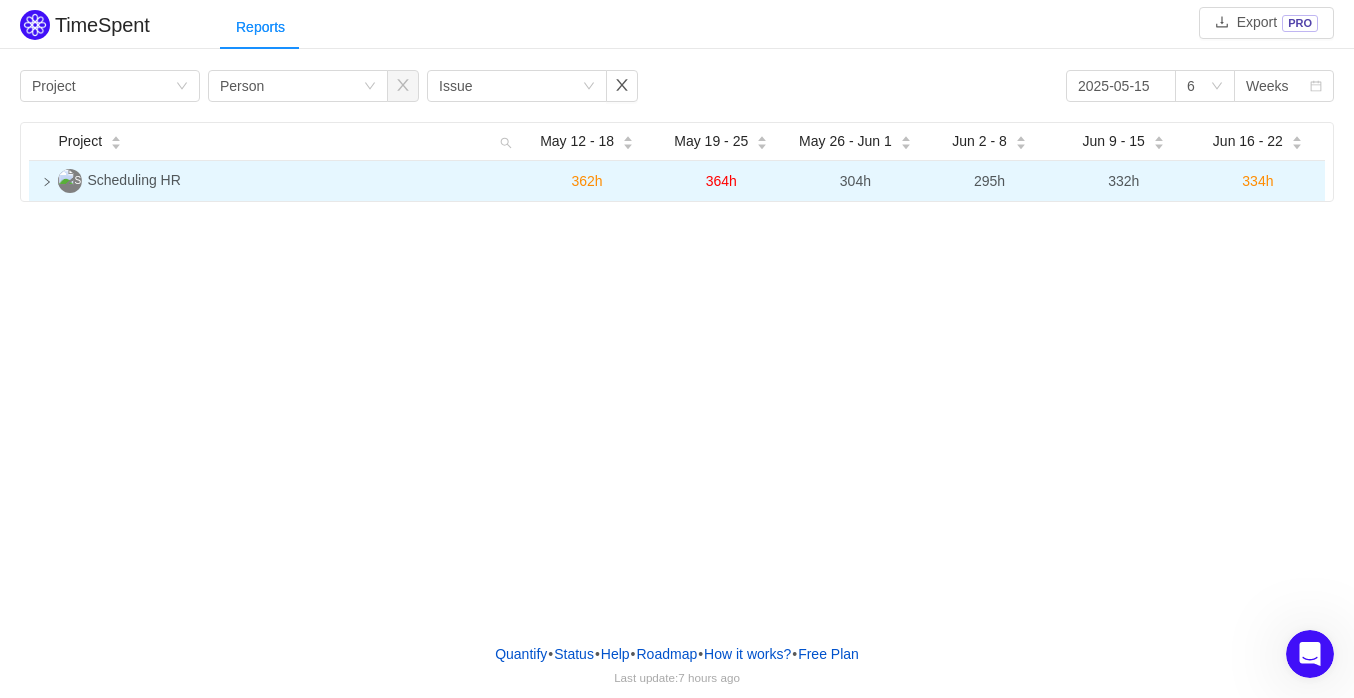click at bounding box center (47, 182) 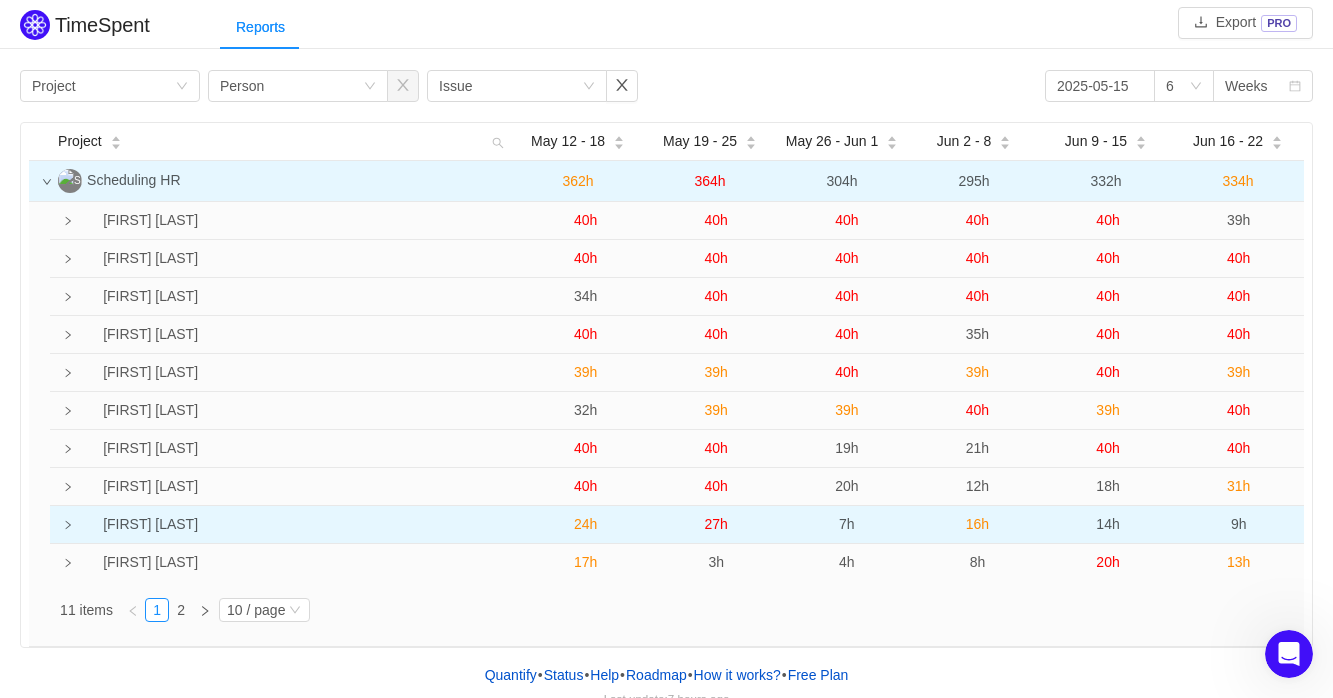 click at bounding box center [68, 221] 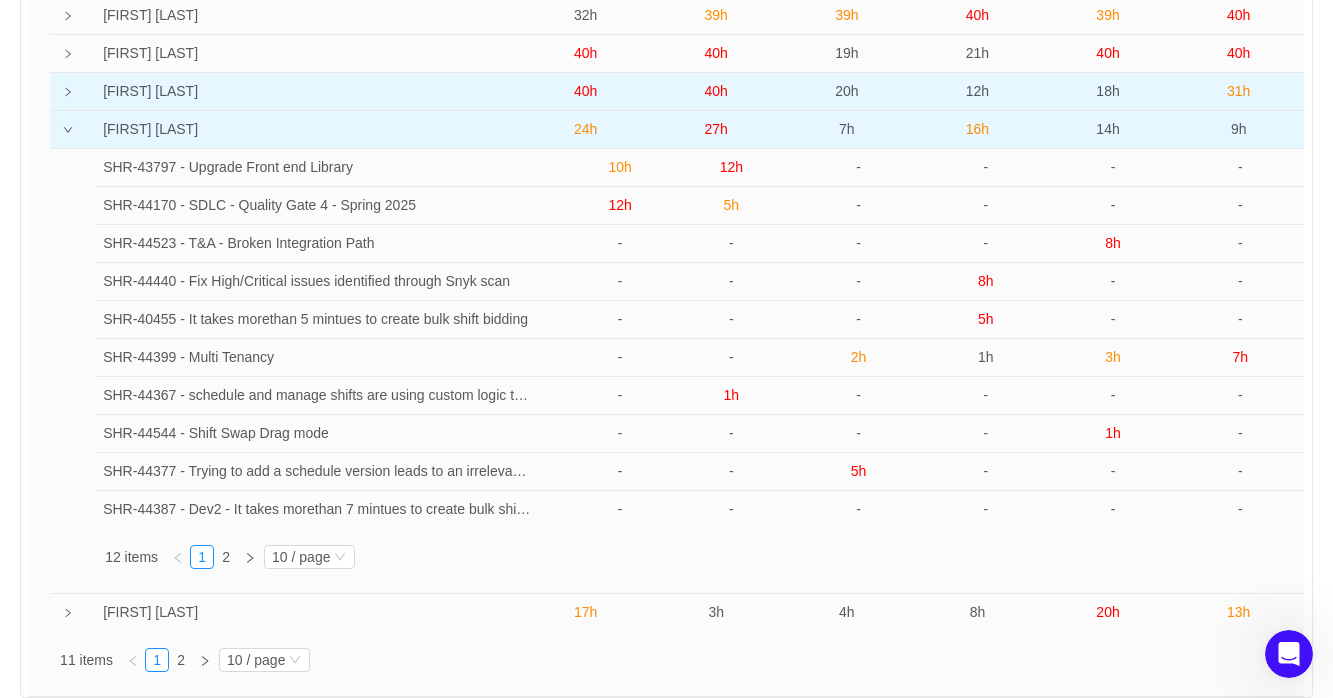 scroll, scrollTop: 400, scrollLeft: 0, axis: vertical 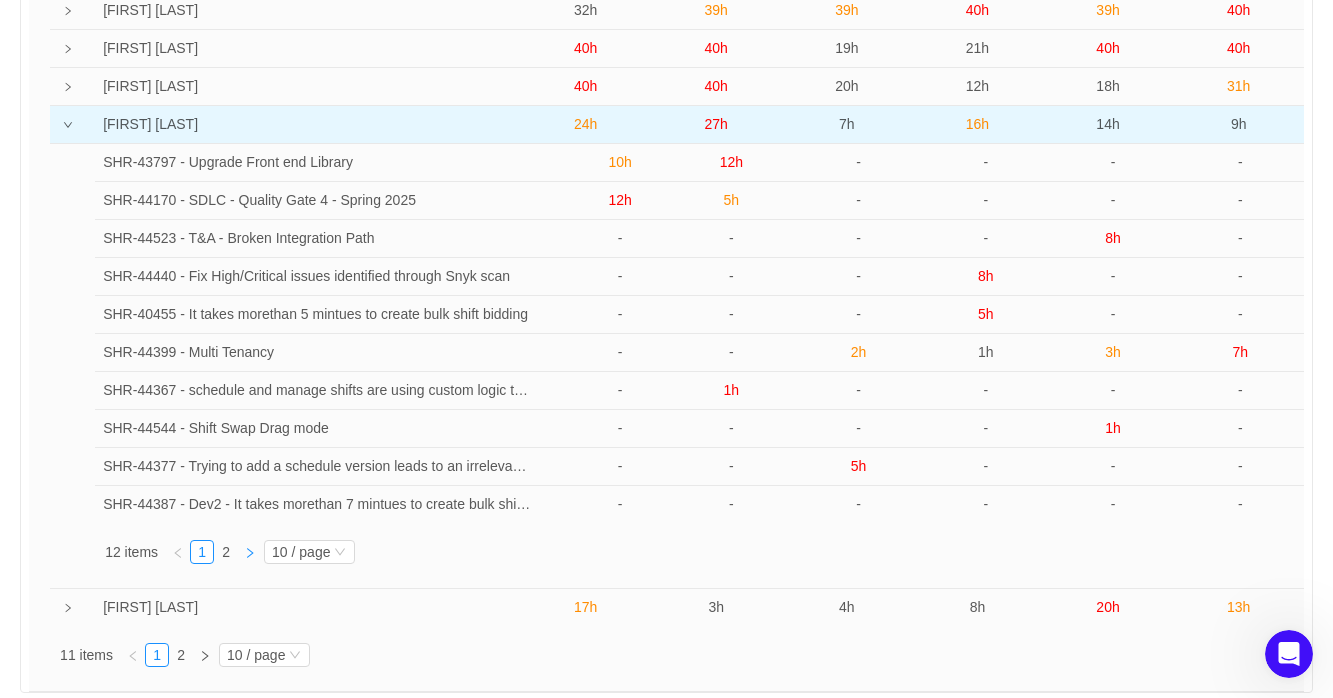 click at bounding box center (250, 552) 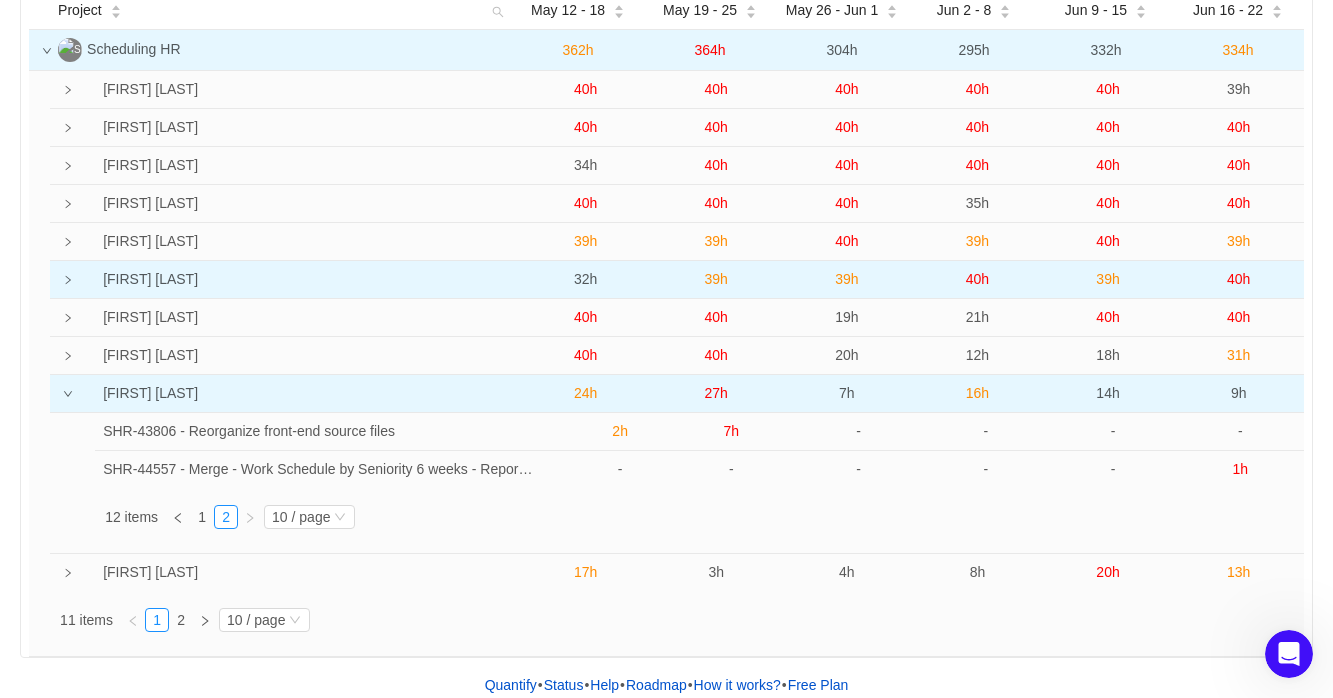 scroll, scrollTop: 162, scrollLeft: 0, axis: vertical 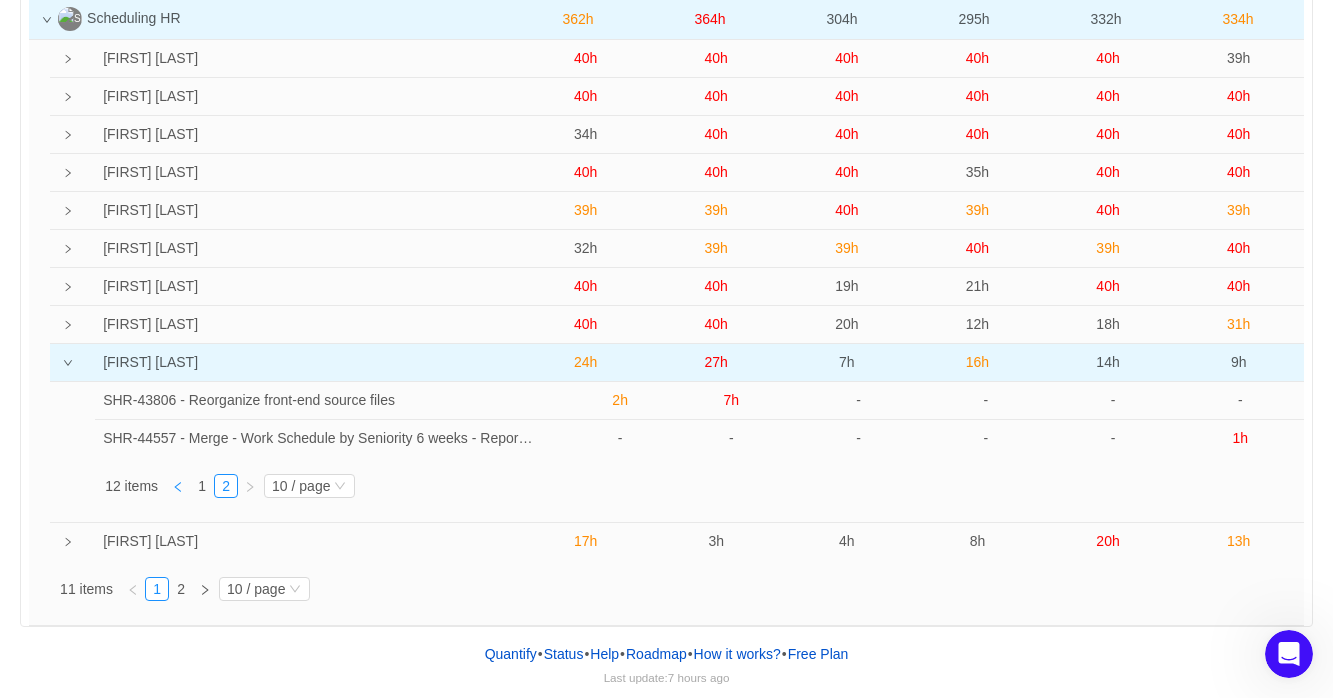 click at bounding box center (178, 487) 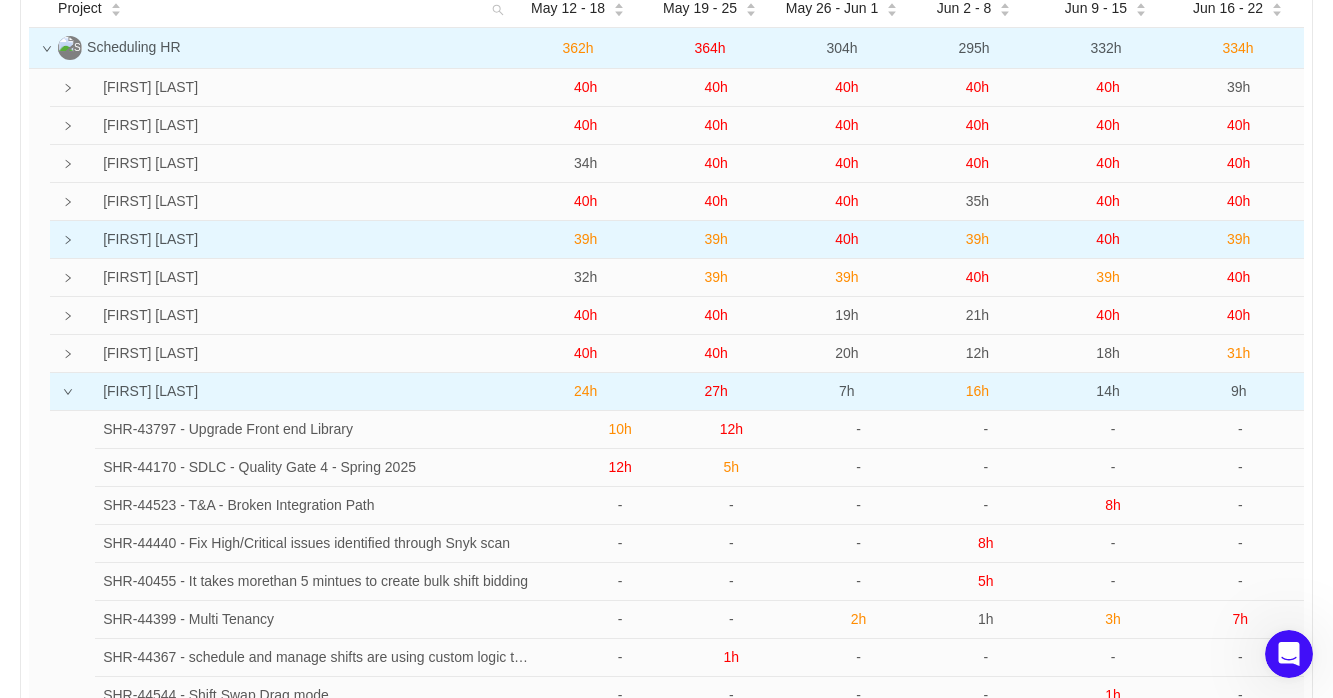 scroll, scrollTop: 0, scrollLeft: 0, axis: both 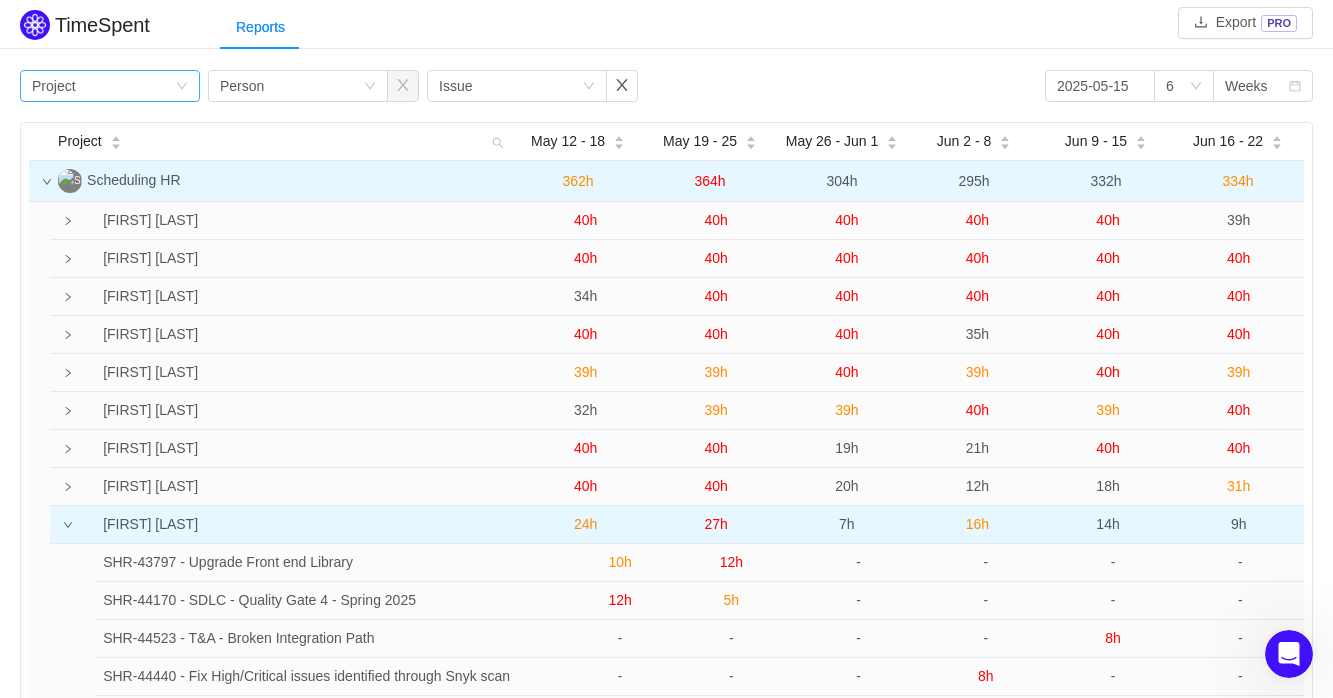 click on "Group by  Project" at bounding box center (110, 86) 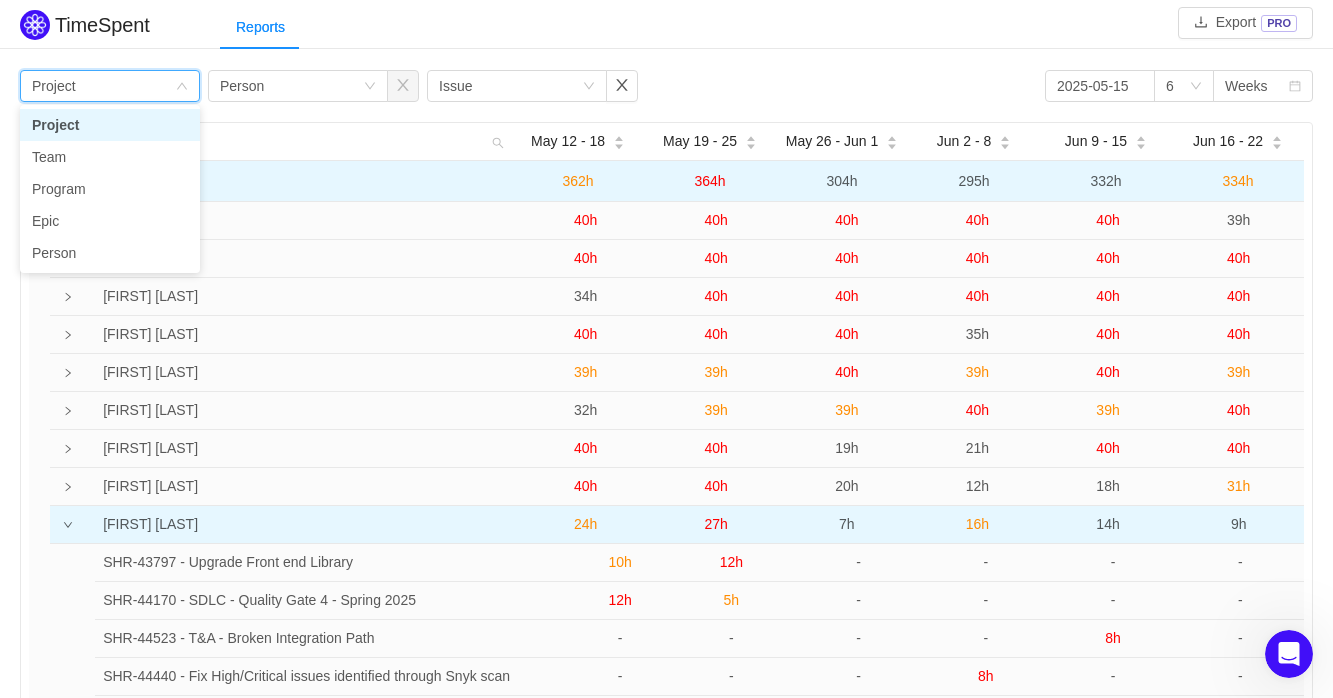 click on "Group by  Project" at bounding box center [110, 86] 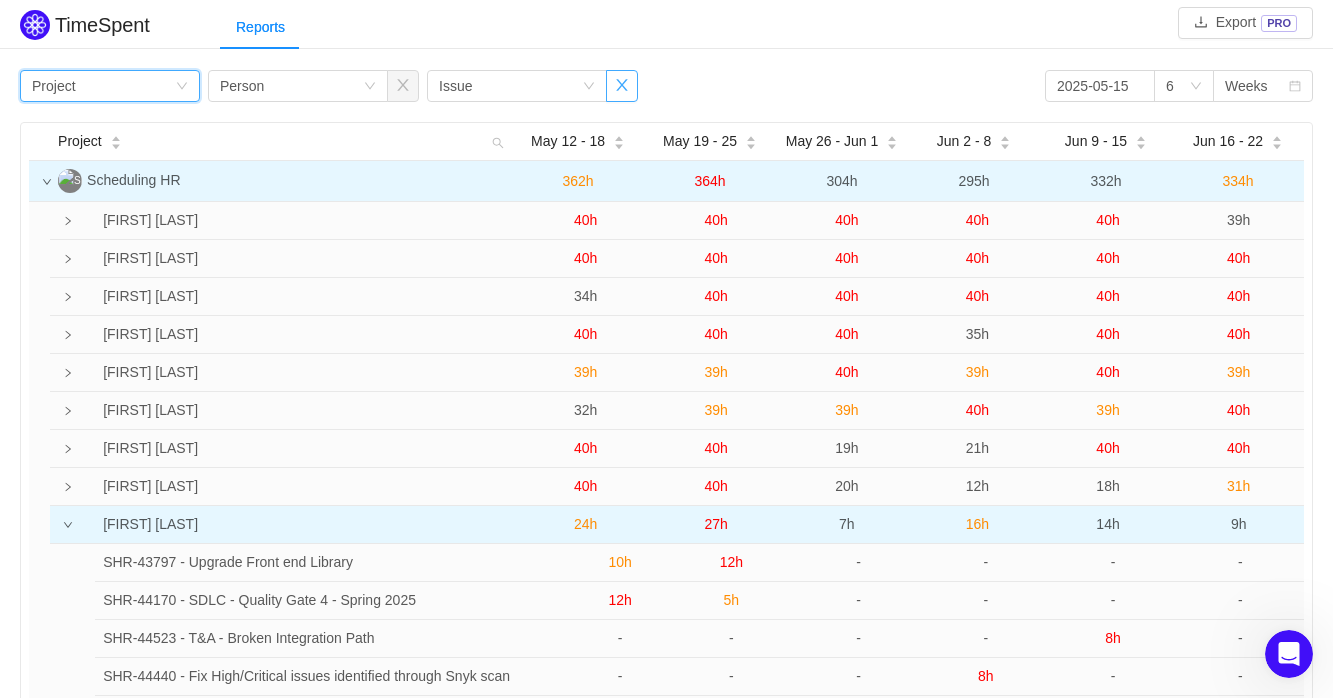 click at bounding box center [403, 86] 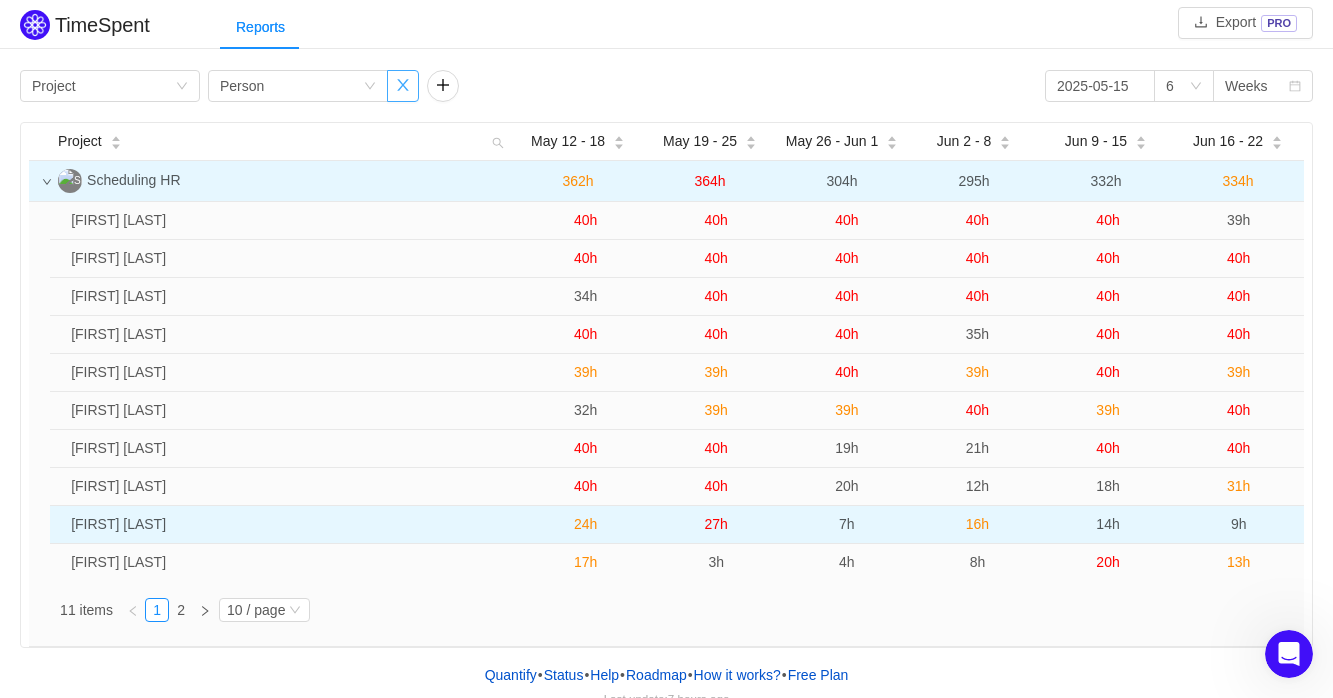 click at bounding box center (403, 86) 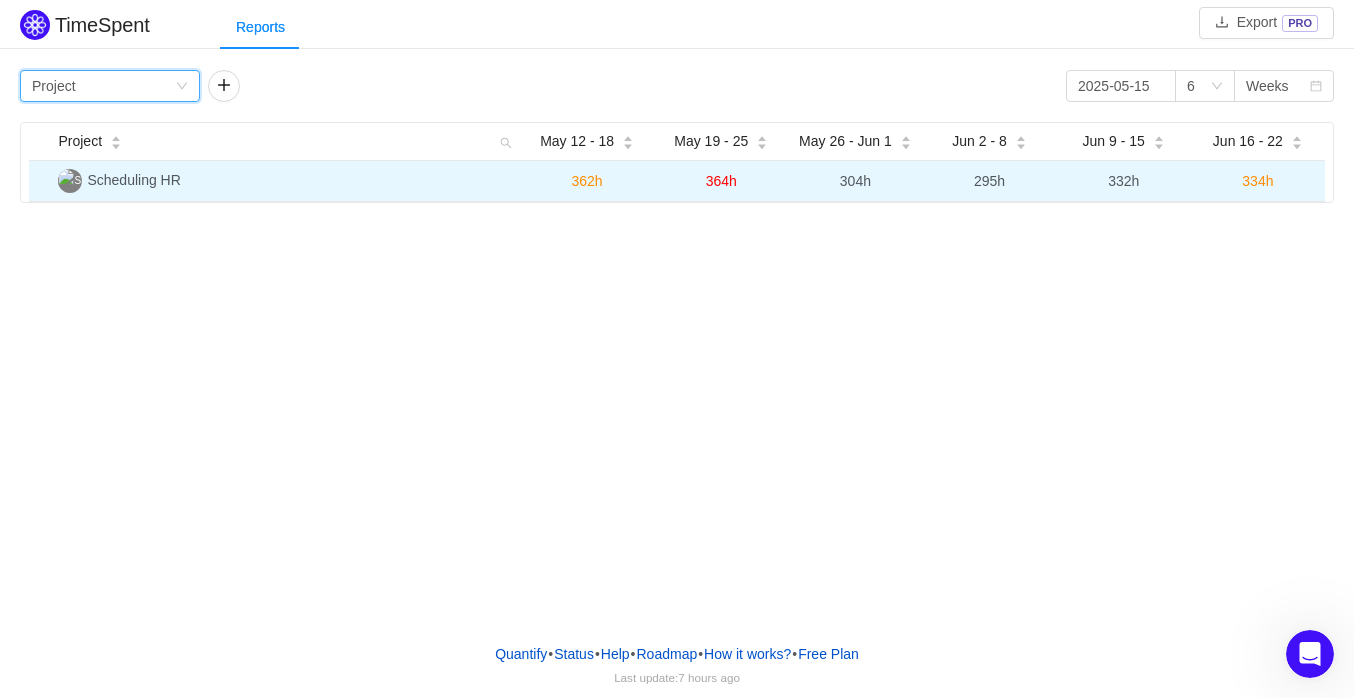 click at bounding box center (182, 87) 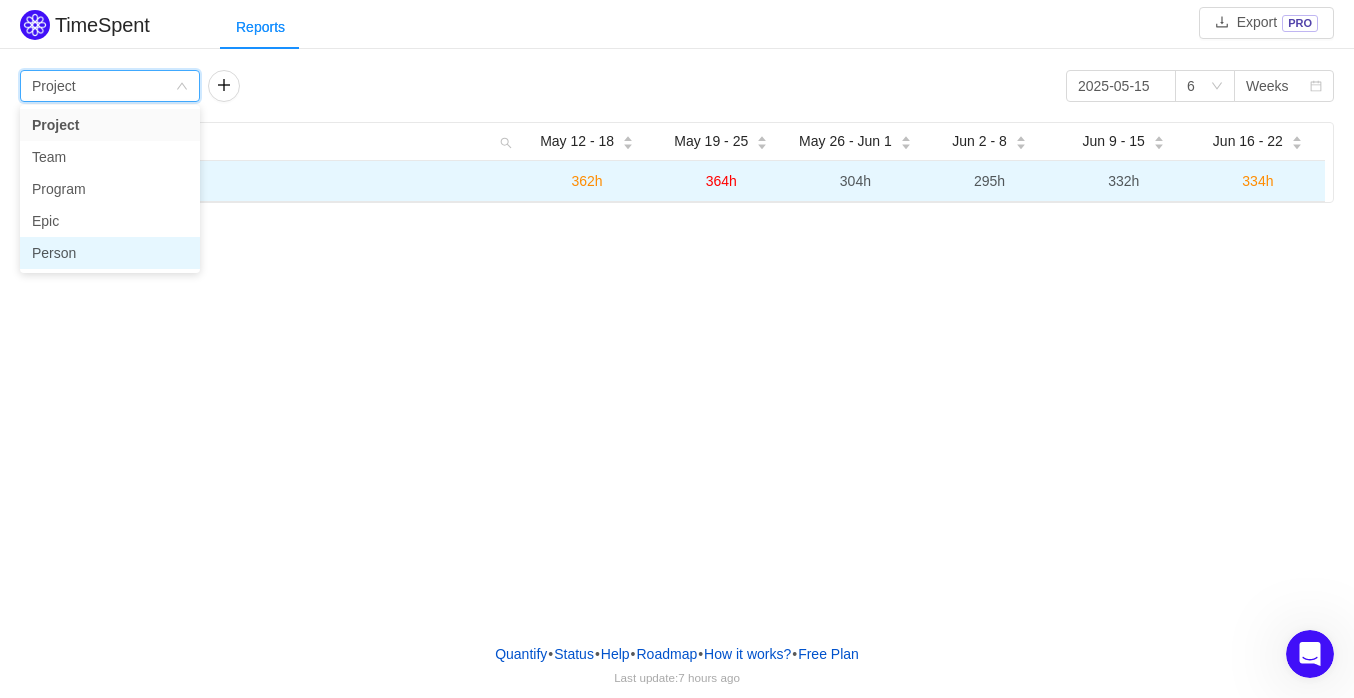 click on "Person" at bounding box center (110, 253) 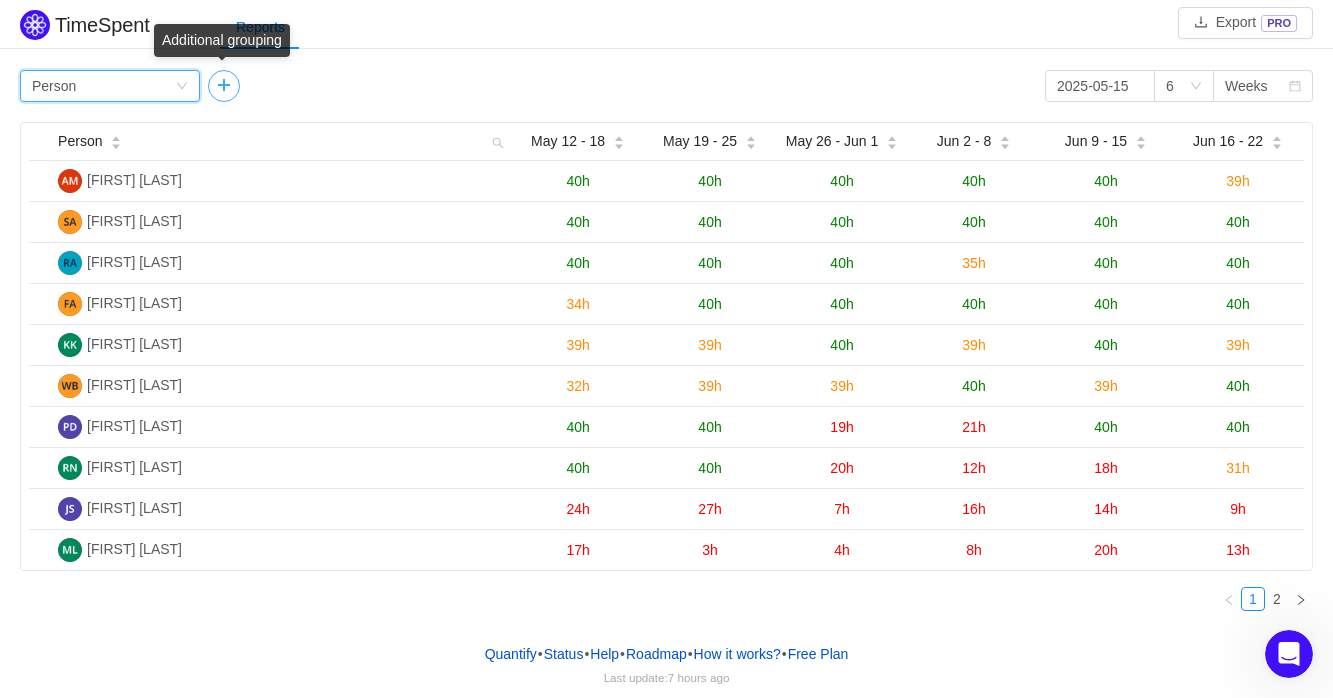 click at bounding box center [224, 86] 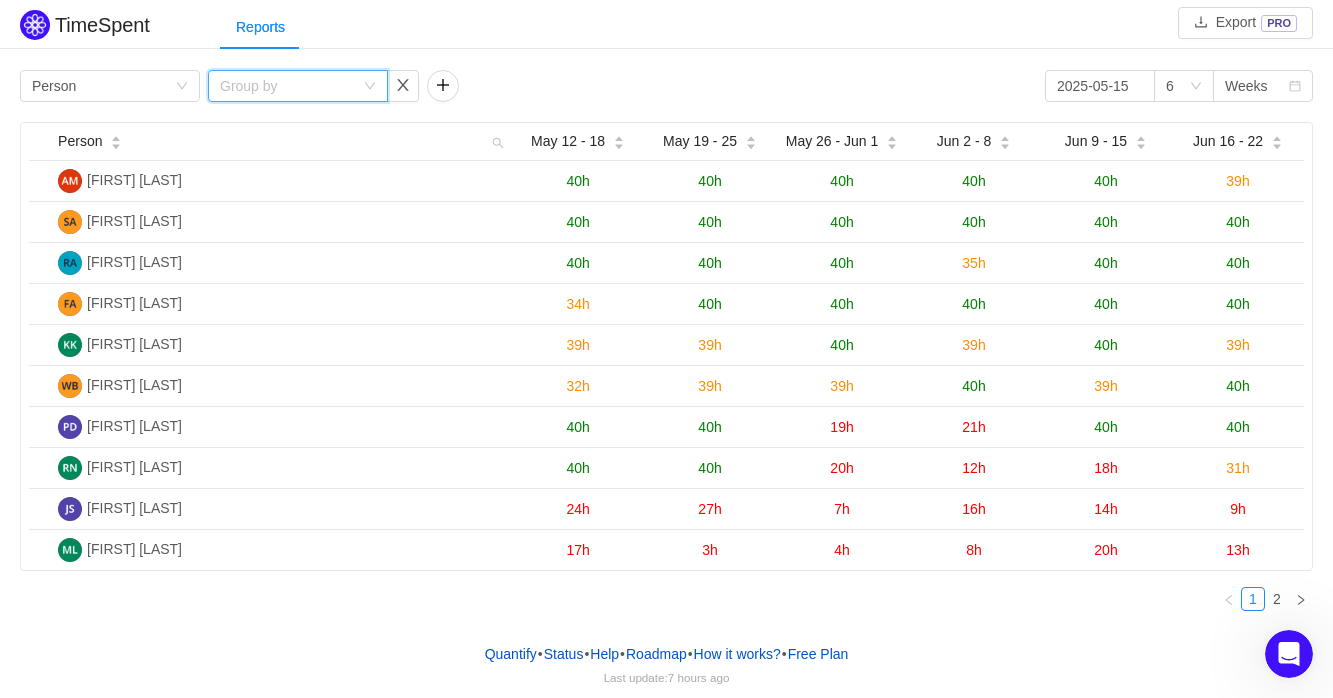 click at bounding box center (370, 86) 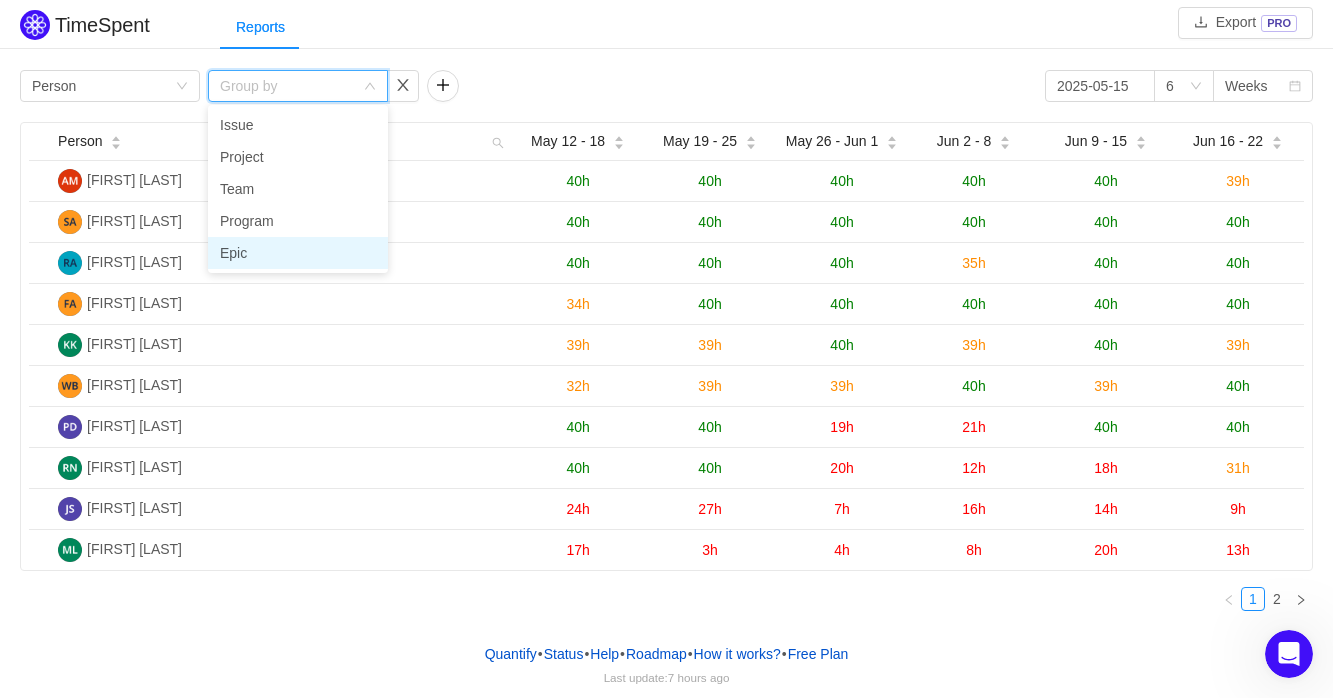 click on "Epic" at bounding box center (298, 253) 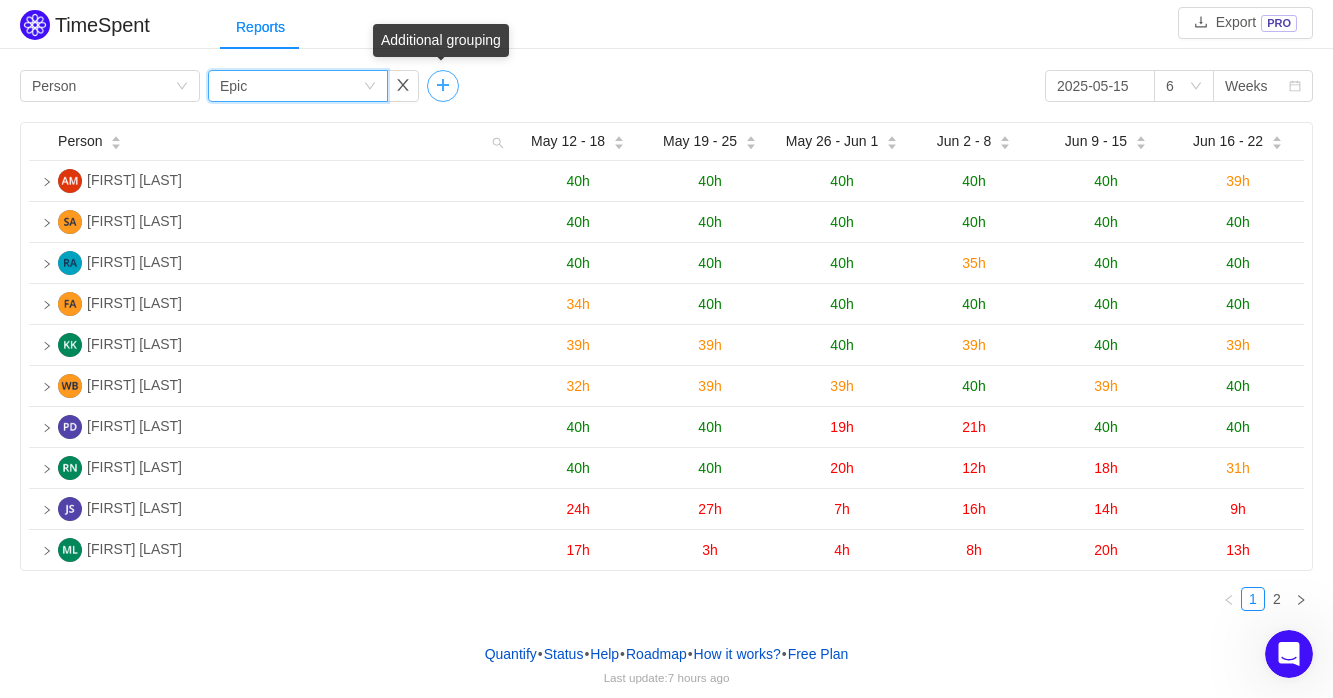 click at bounding box center (443, 86) 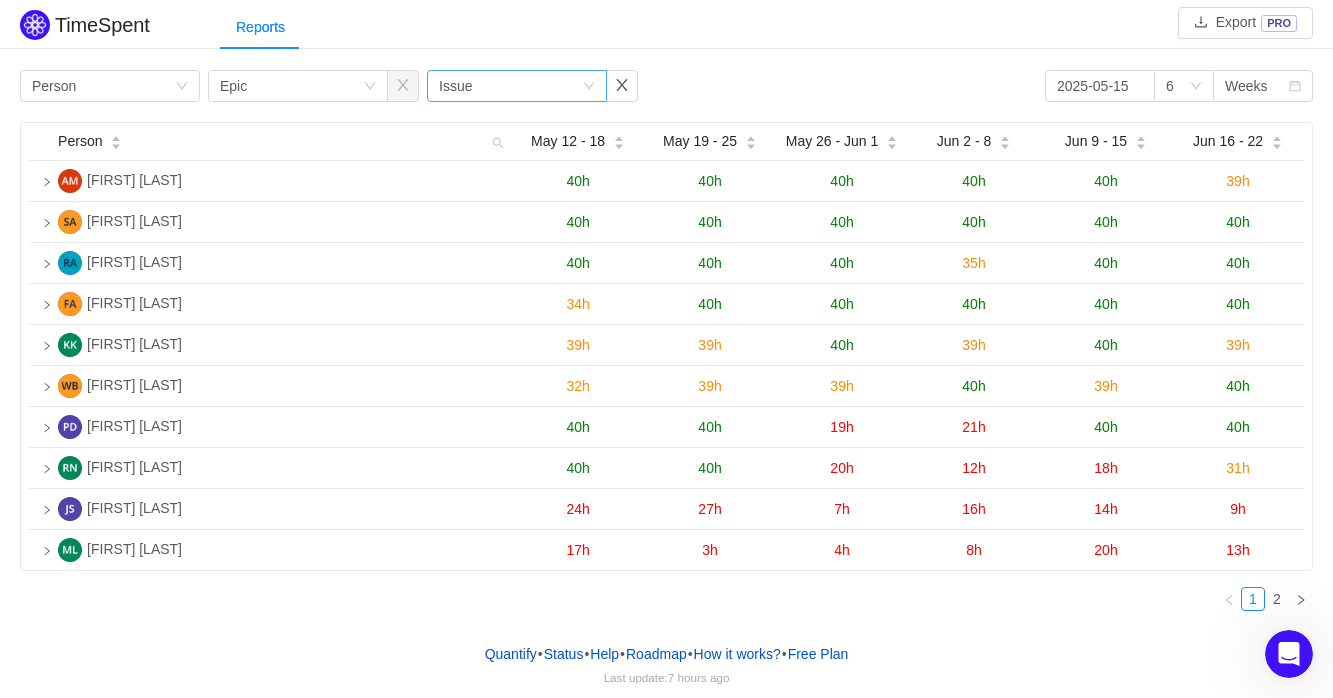 click at bounding box center [182, 86] 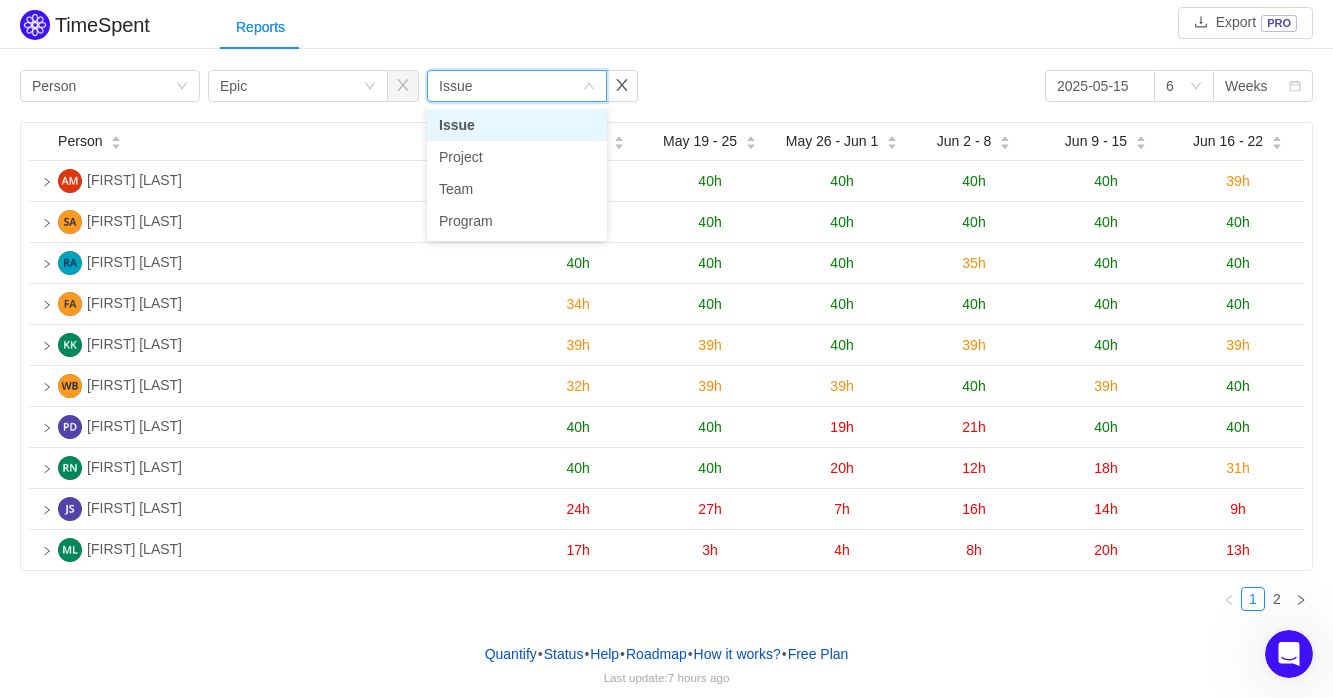 click on "Issue" at bounding box center (517, 125) 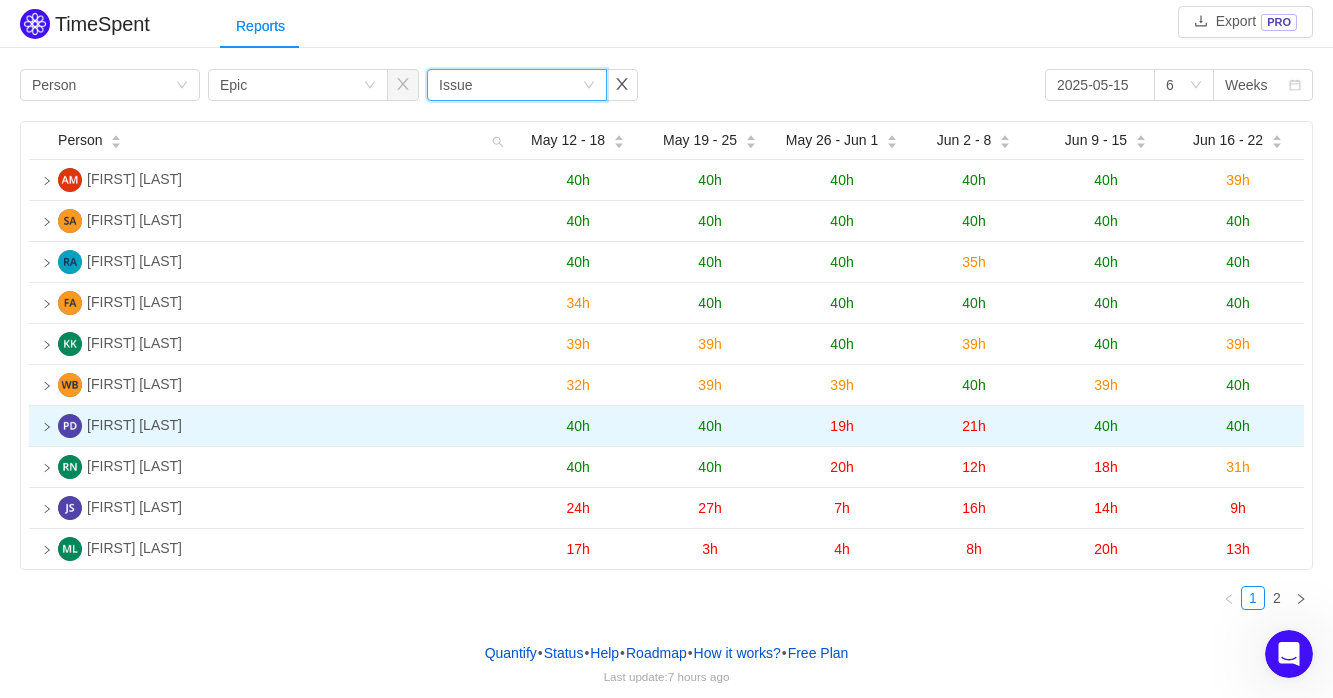 scroll, scrollTop: 5, scrollLeft: 0, axis: vertical 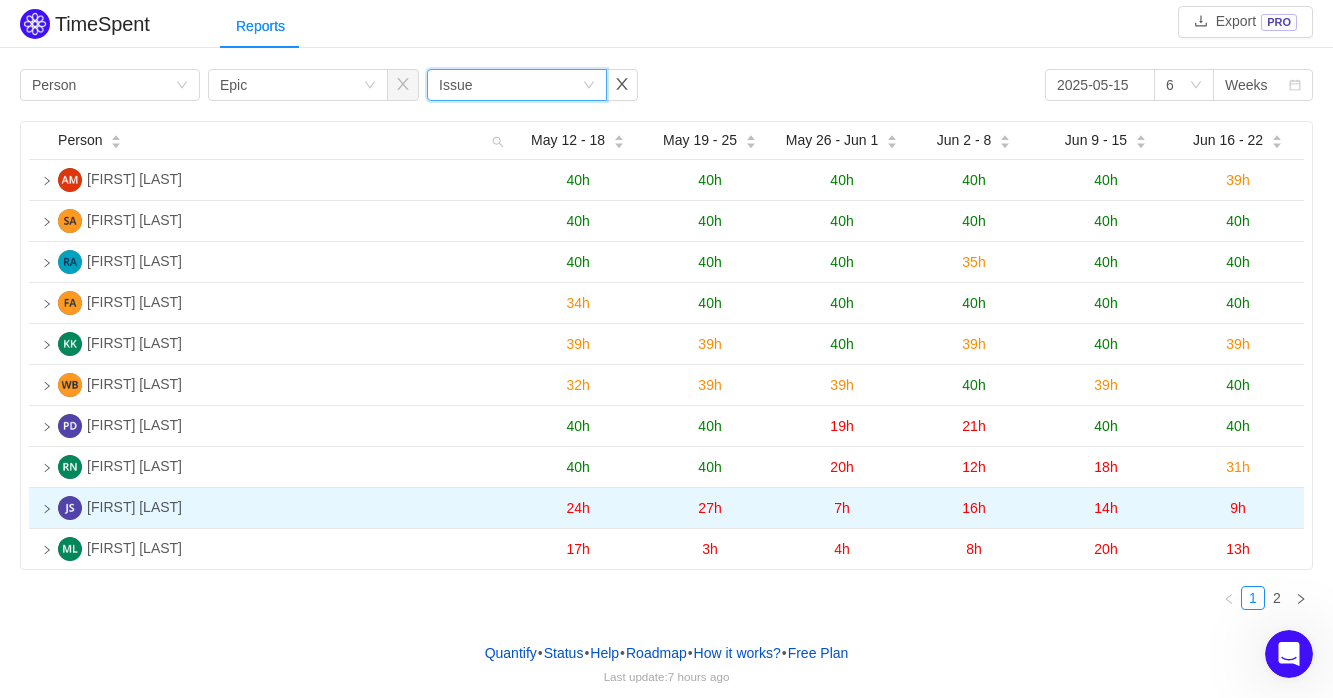 click at bounding box center (47, 181) 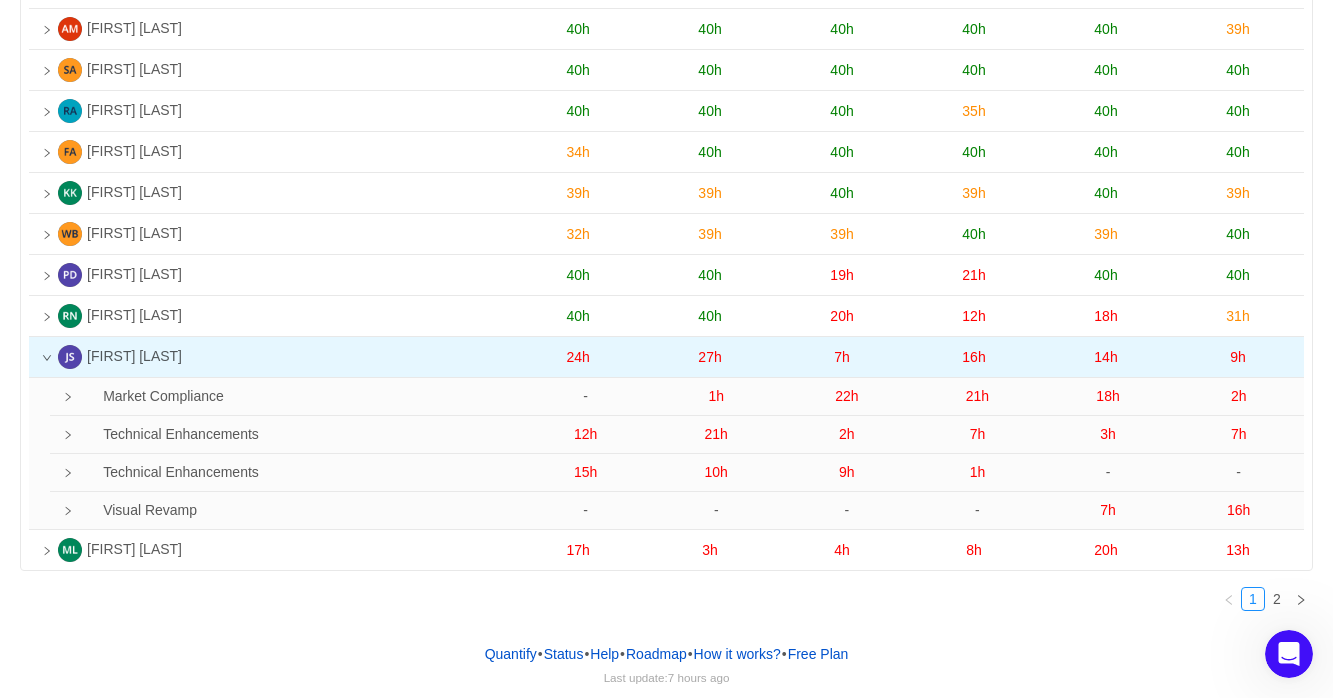 scroll, scrollTop: 156, scrollLeft: 0, axis: vertical 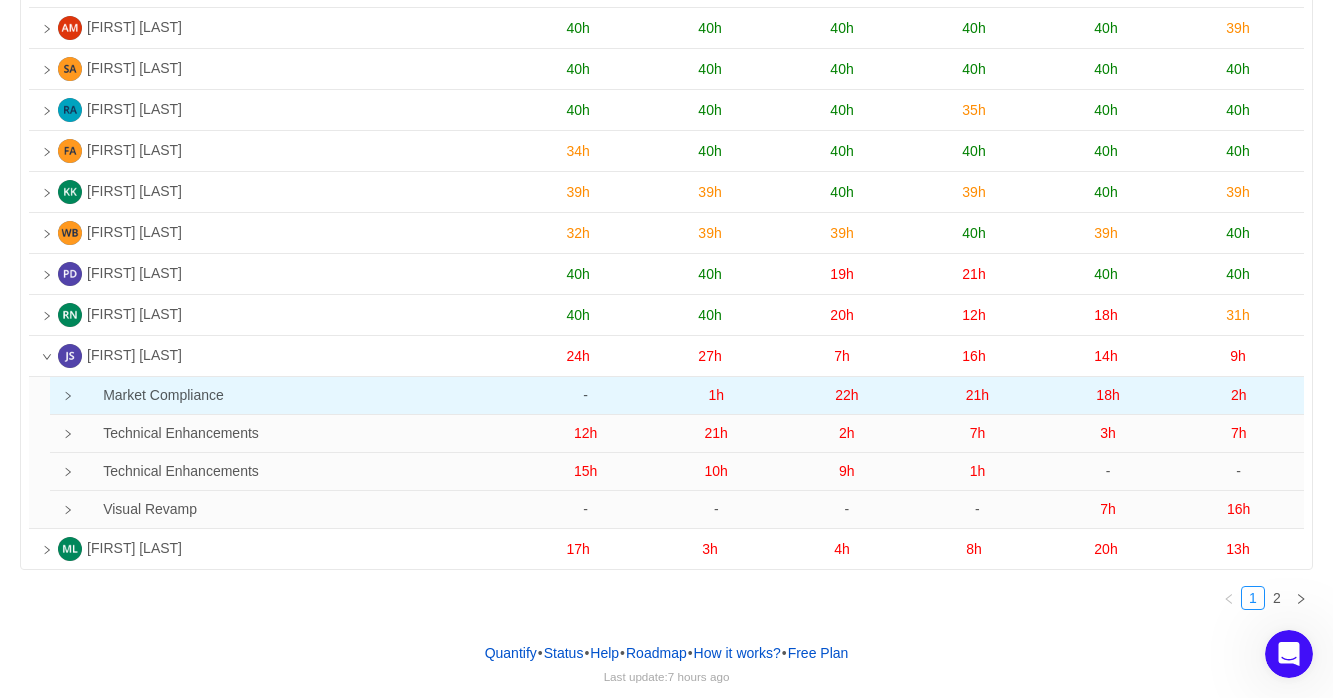 click at bounding box center (68, 396) 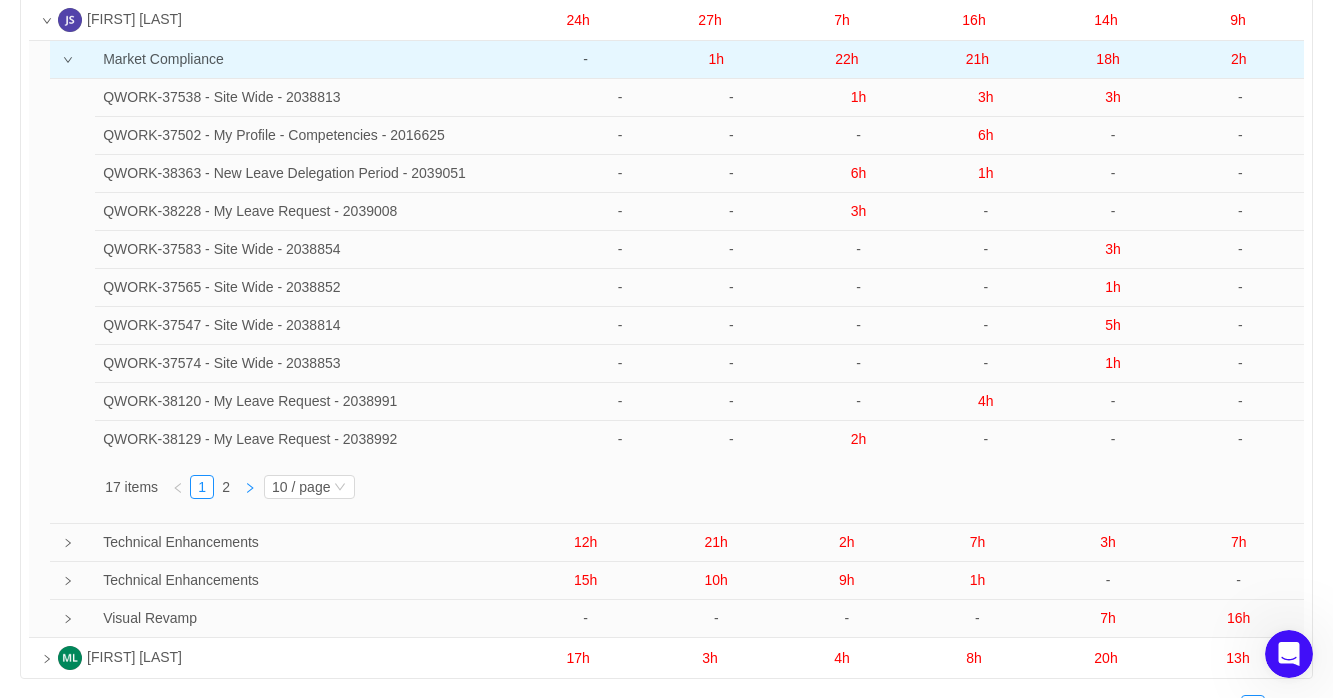 scroll, scrollTop: 467, scrollLeft: 0, axis: vertical 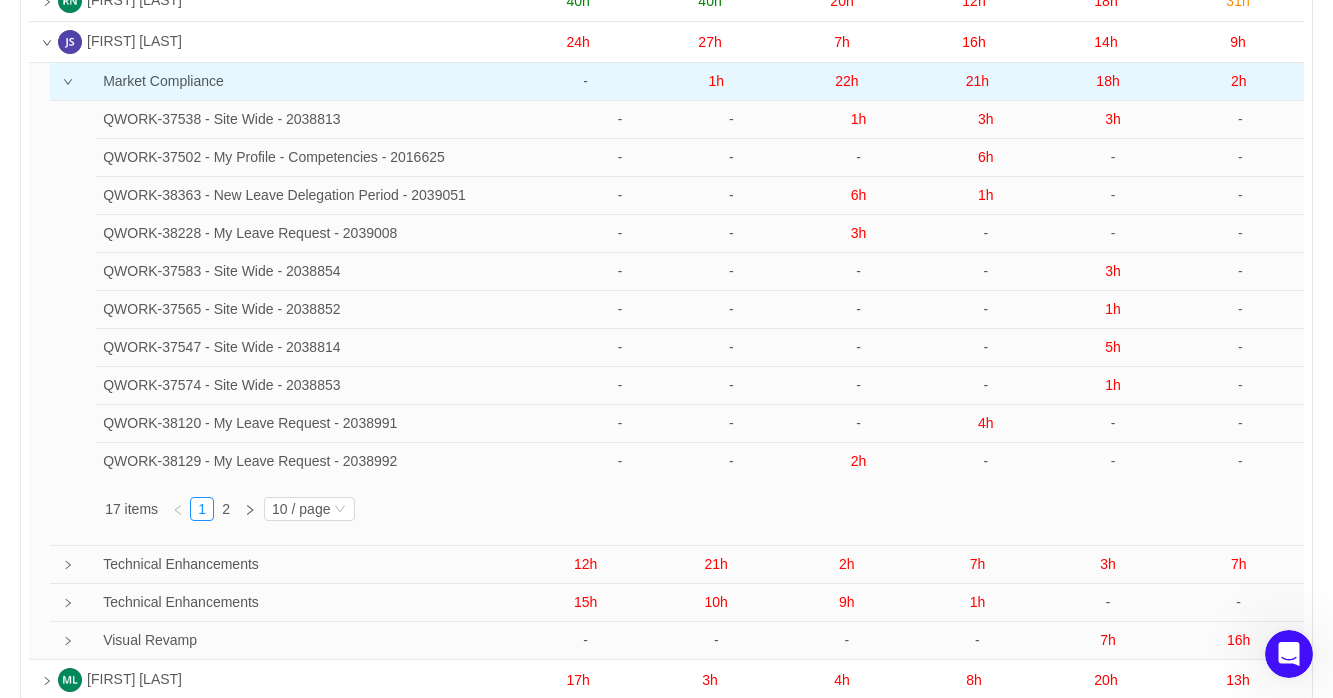 click at bounding box center [56, 82] 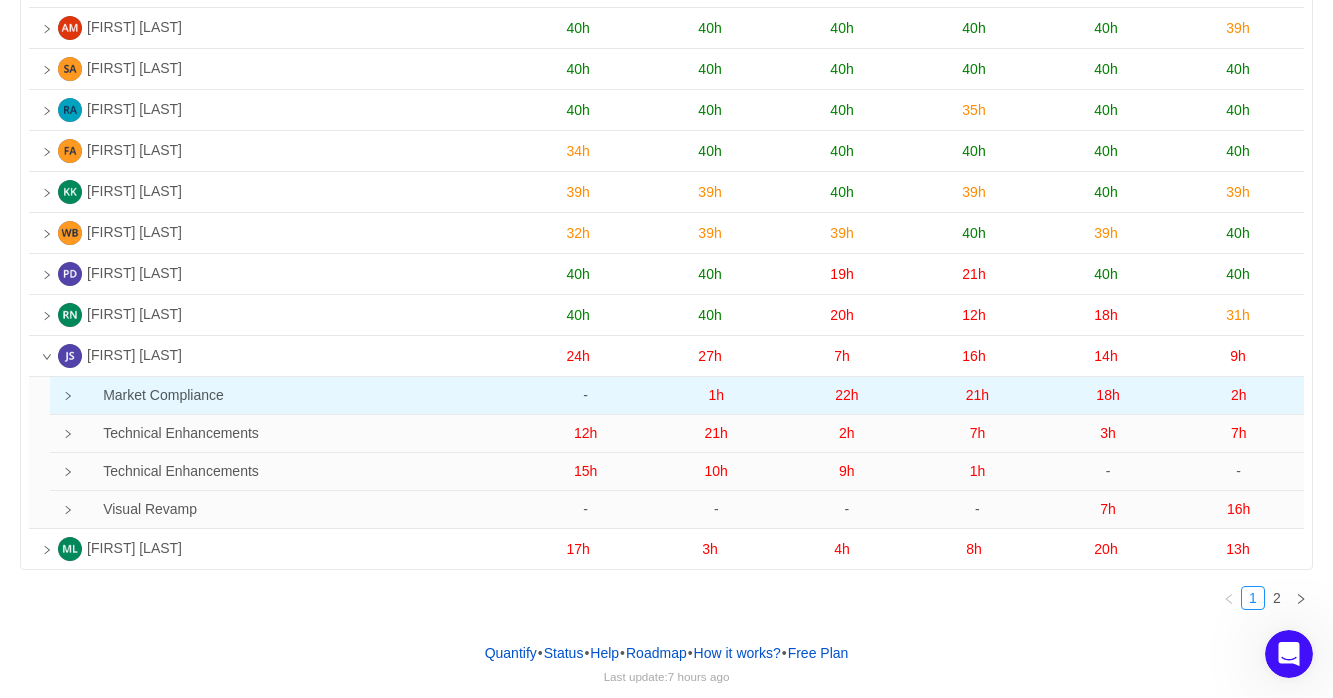 scroll, scrollTop: 156, scrollLeft: 0, axis: vertical 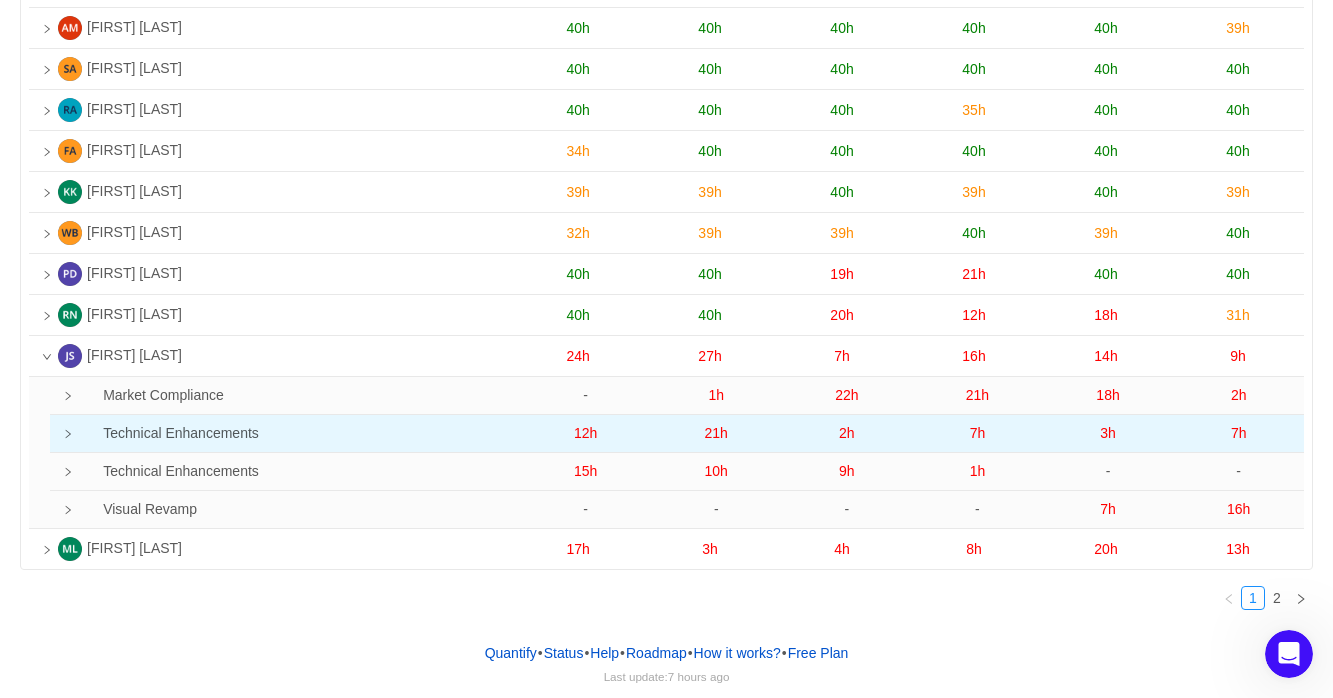 click at bounding box center (68, 396) 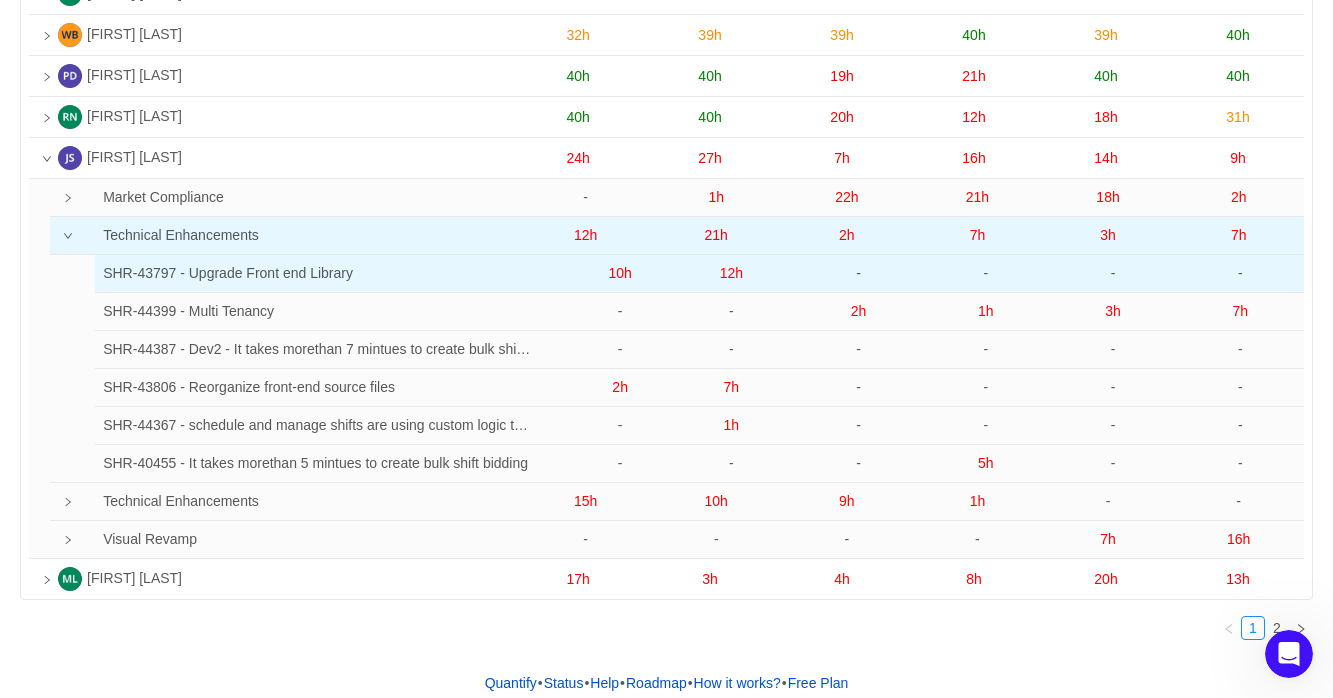 scroll, scrollTop: 384, scrollLeft: 0, axis: vertical 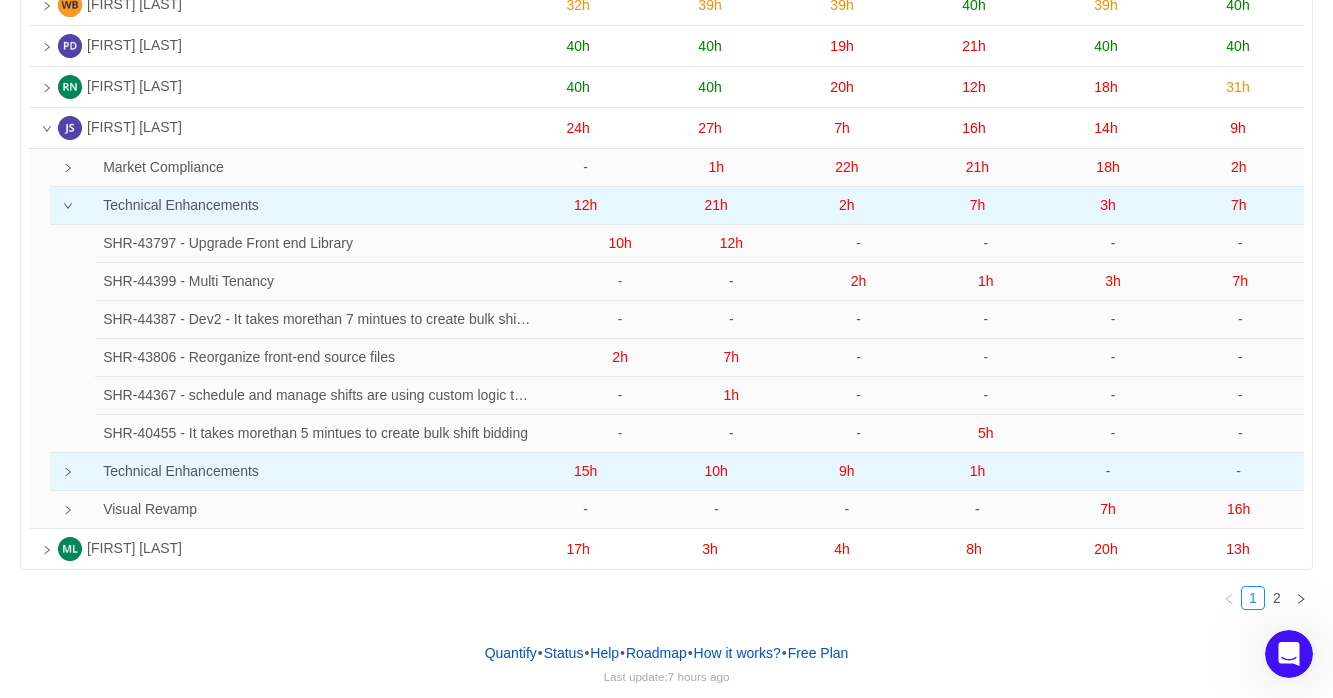 click at bounding box center (68, 168) 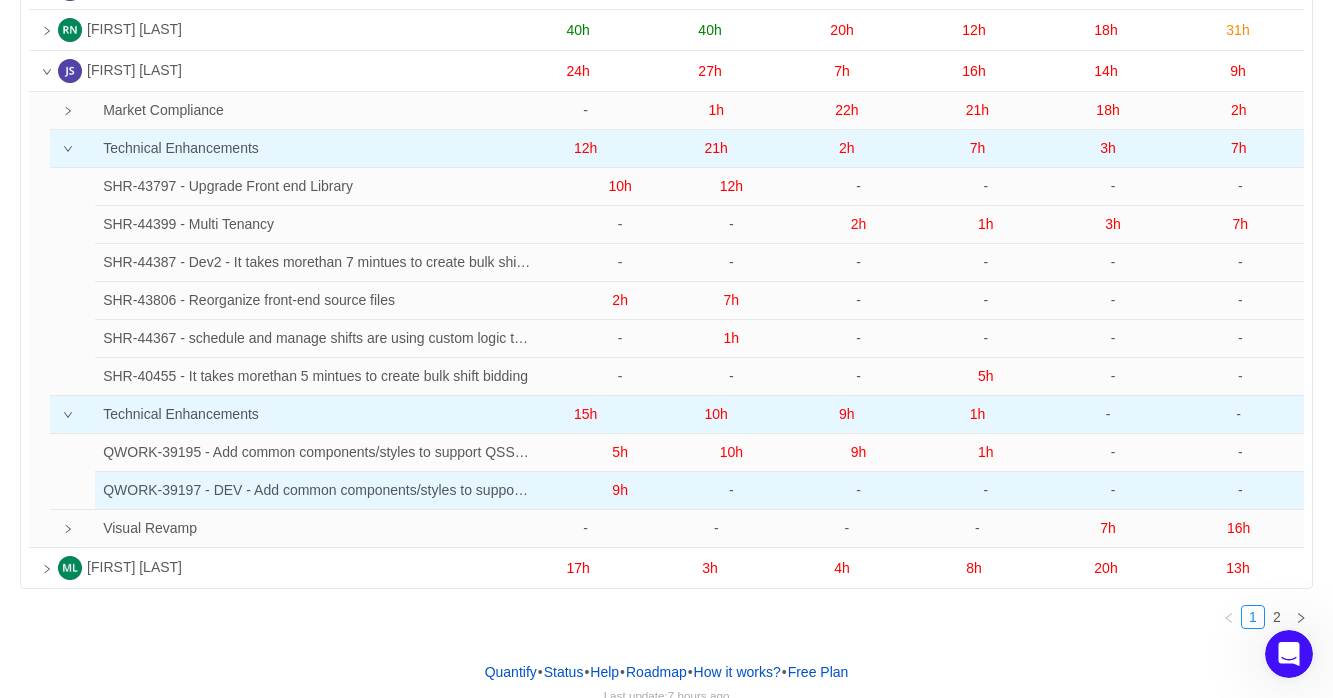 scroll, scrollTop: 459, scrollLeft: 0, axis: vertical 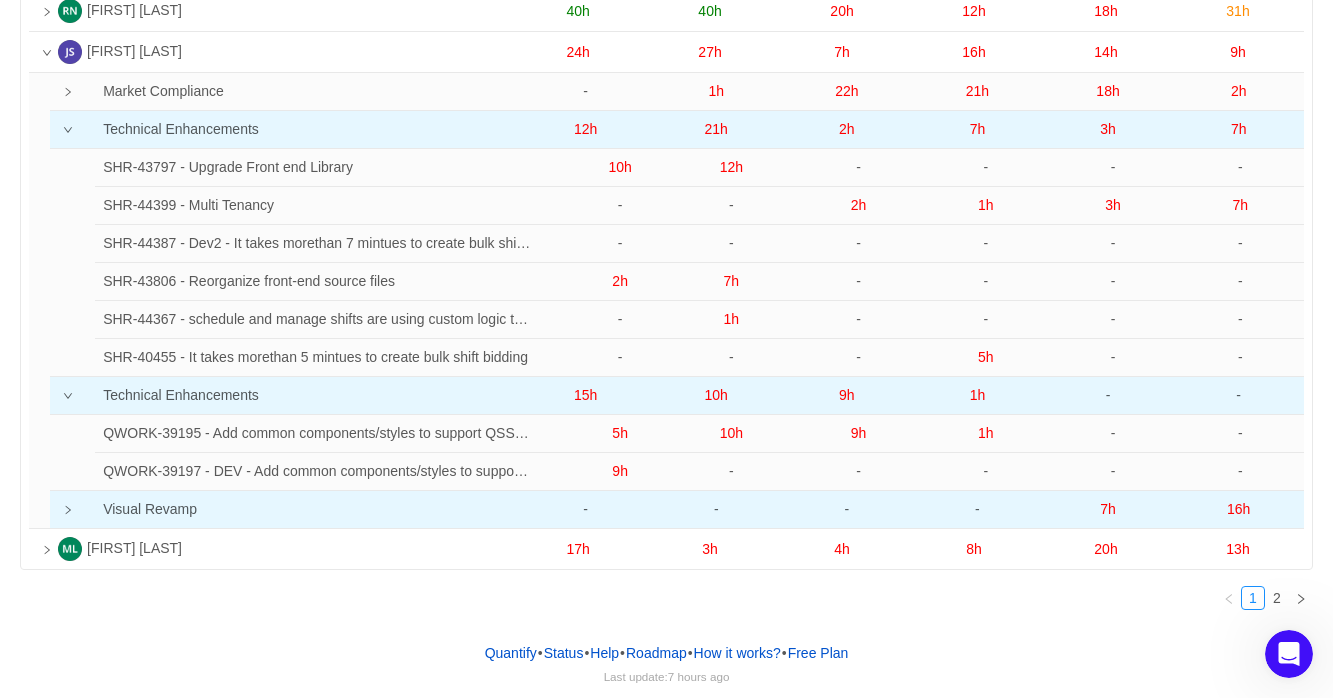 click at bounding box center [56, 92] 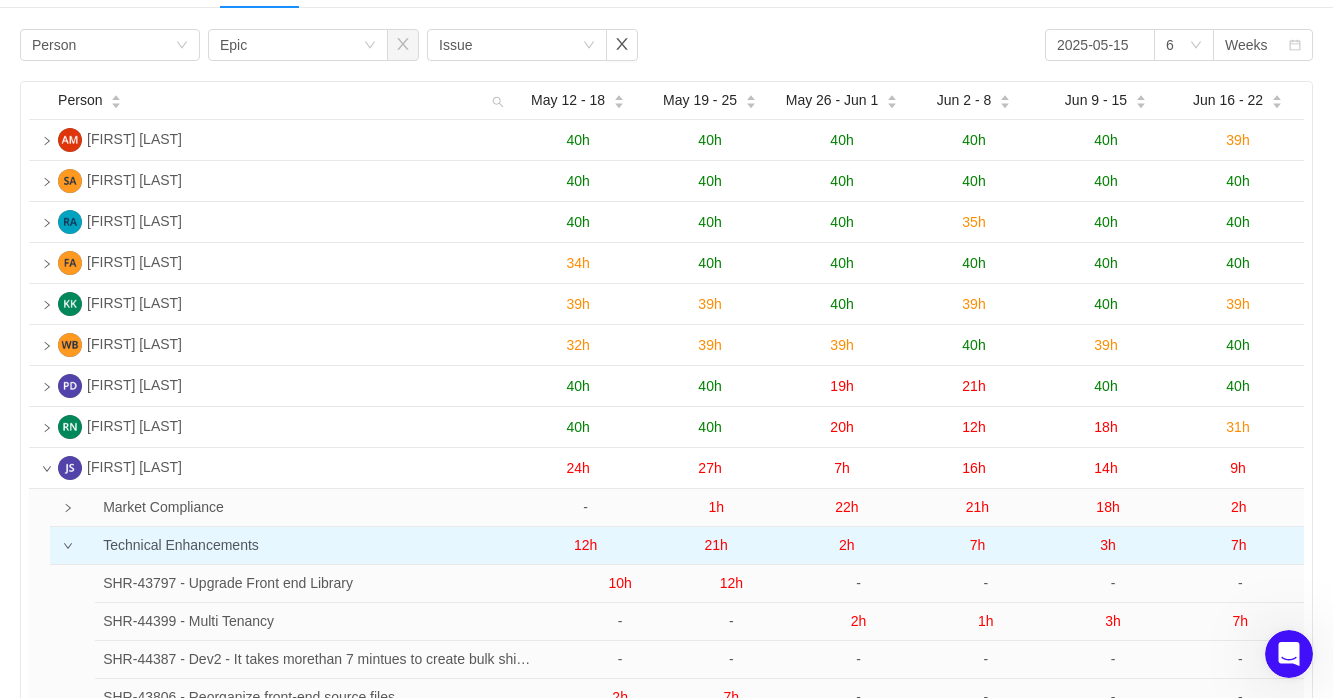 scroll, scrollTop: 0, scrollLeft: 0, axis: both 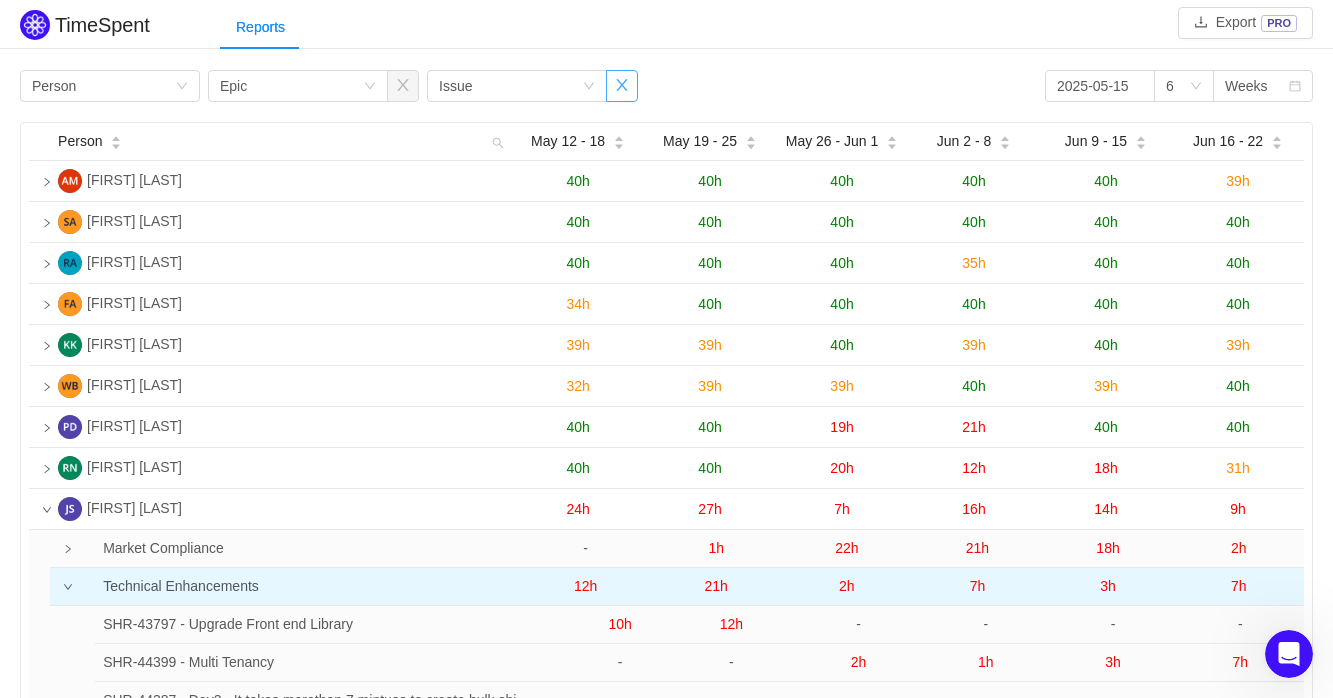 click at bounding box center (403, 86) 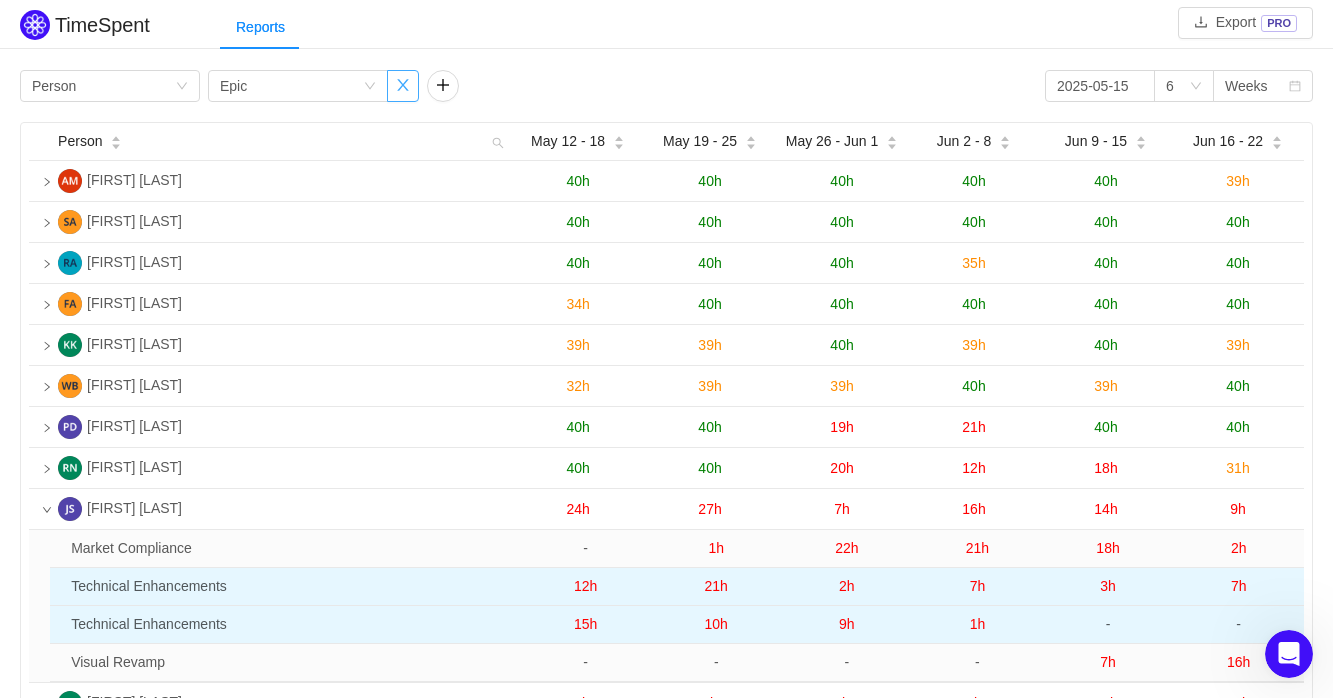 click at bounding box center [403, 86] 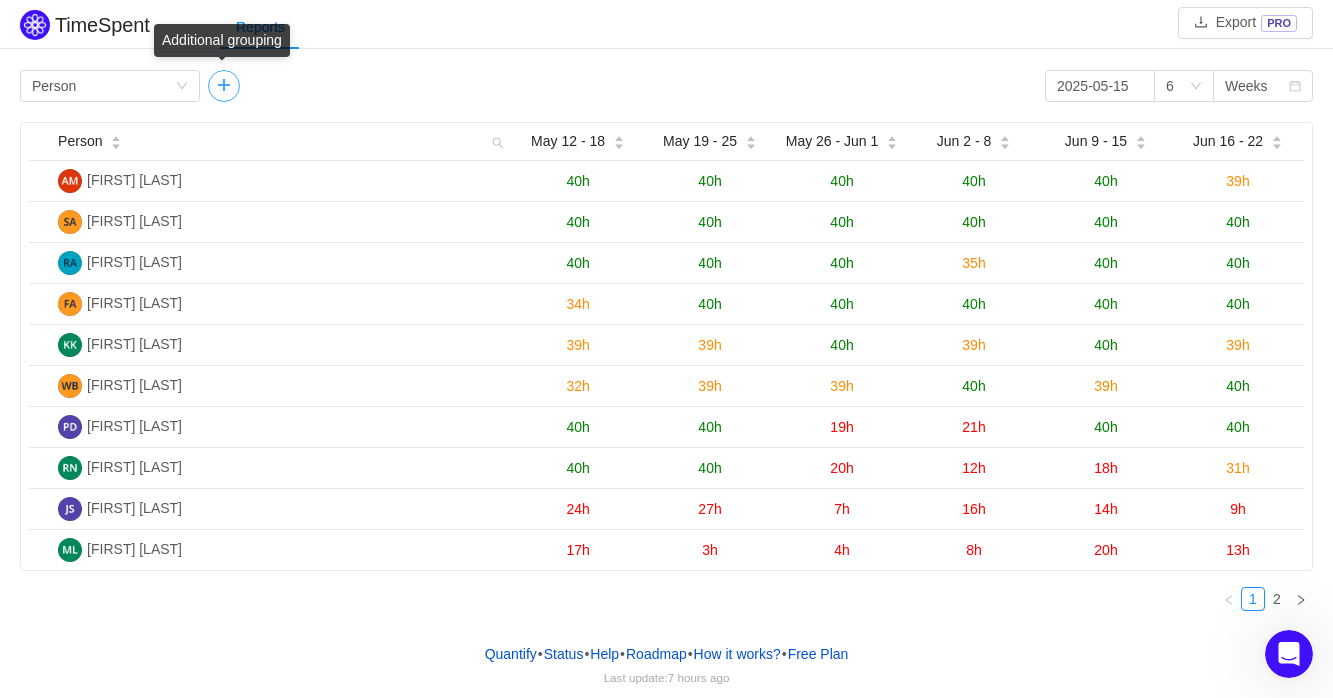 click at bounding box center [224, 86] 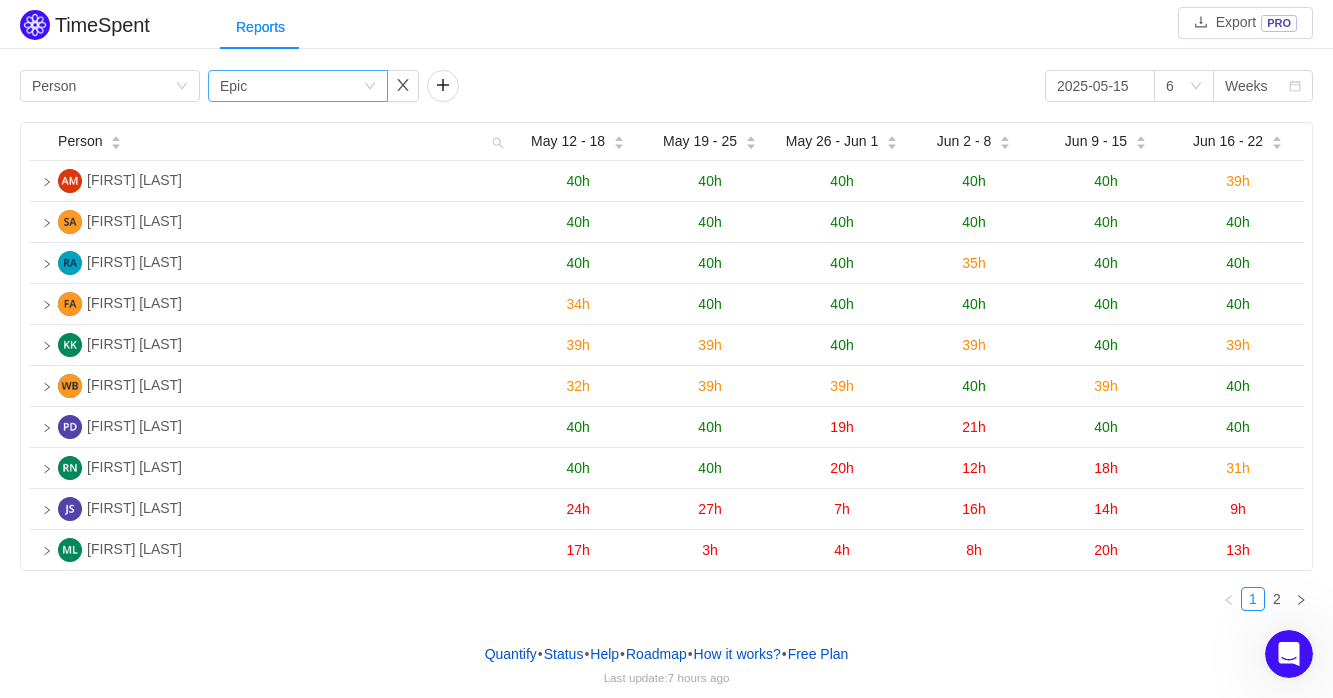 click on "Group by  Epic" at bounding box center [110, 86] 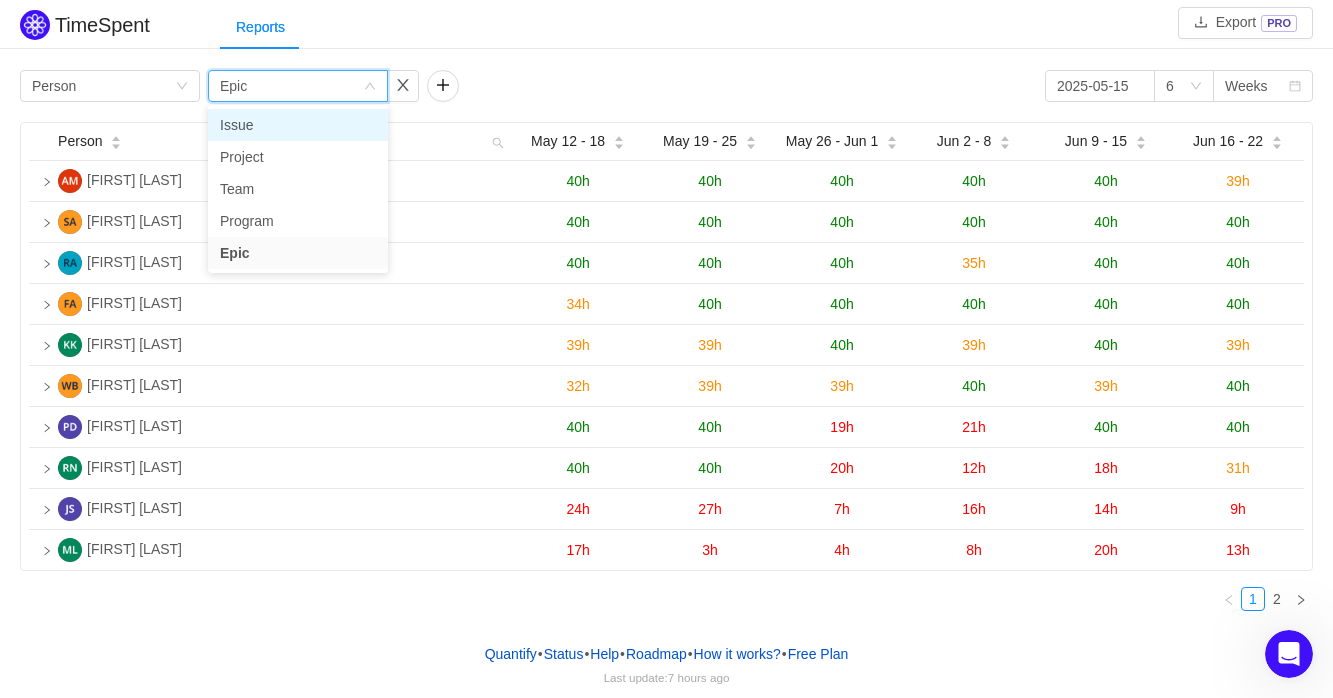 click on "Issue" at bounding box center (298, 125) 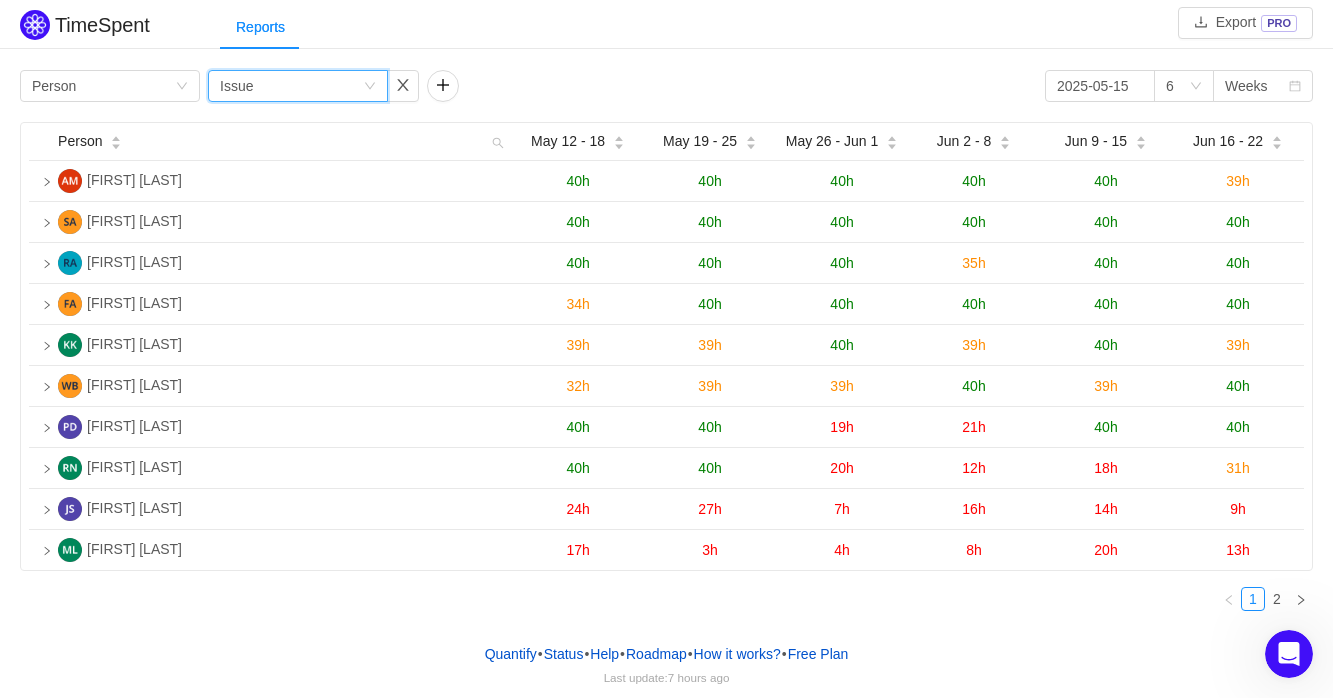 click on "Group by  Person  Group by  Issue  2025-05-15  6   Weeks" at bounding box center [666, 86] 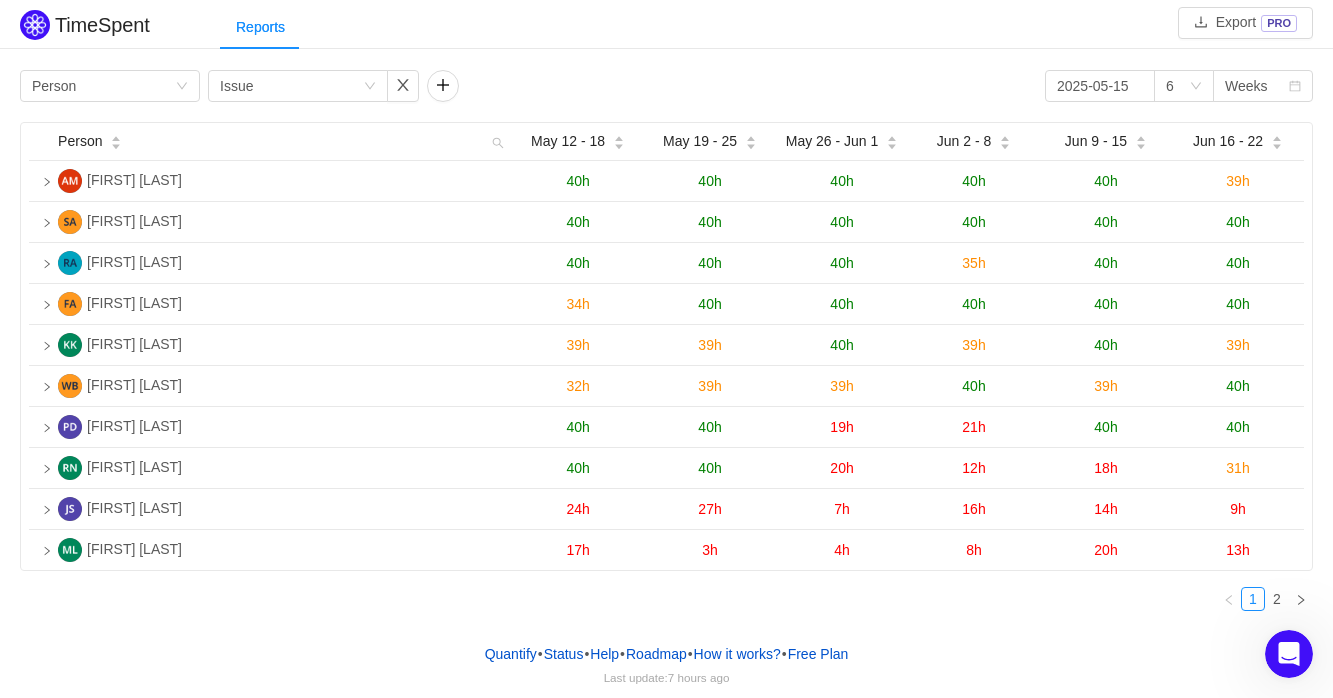 click at bounding box center (39, 181) 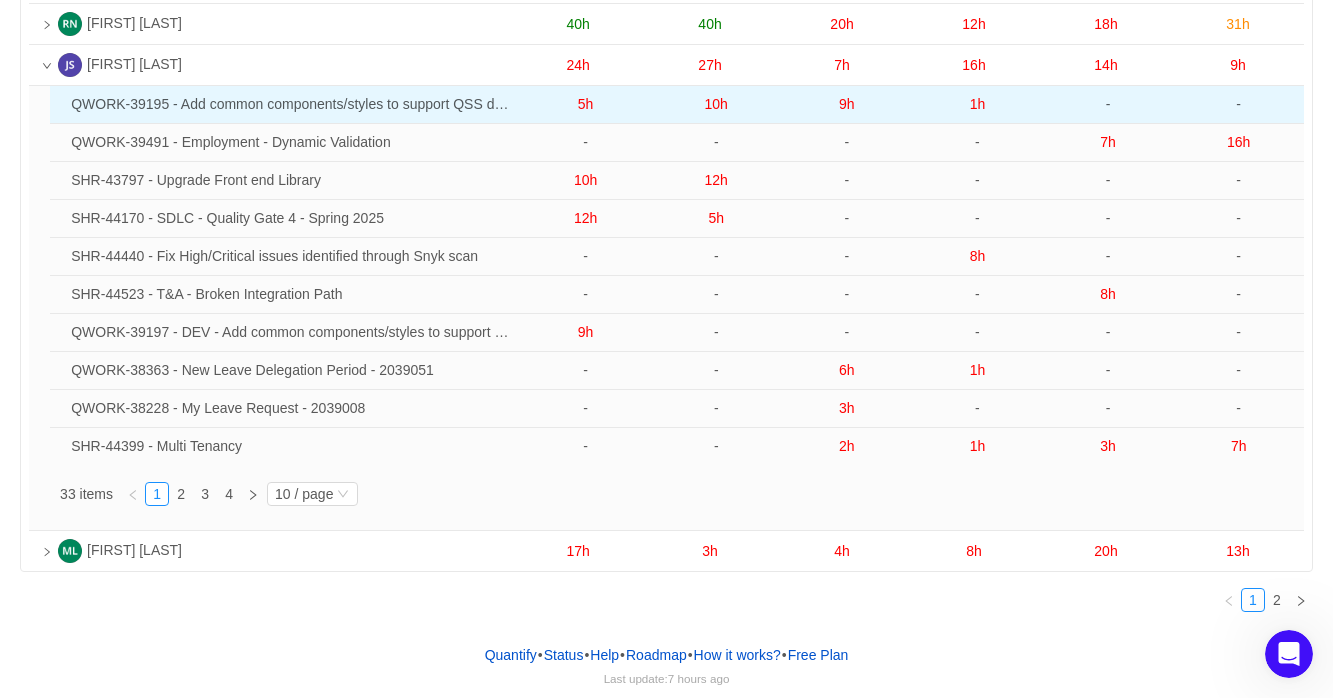 scroll, scrollTop: 448, scrollLeft: 0, axis: vertical 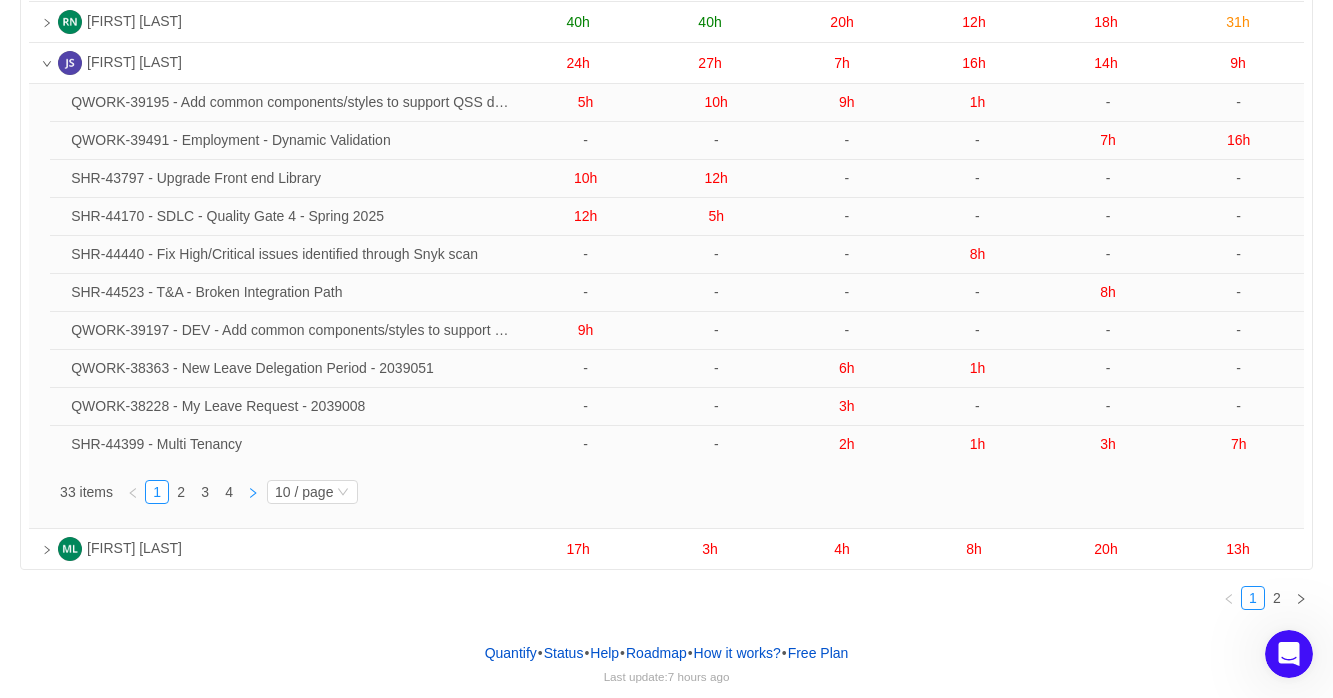 click at bounding box center [253, 493] 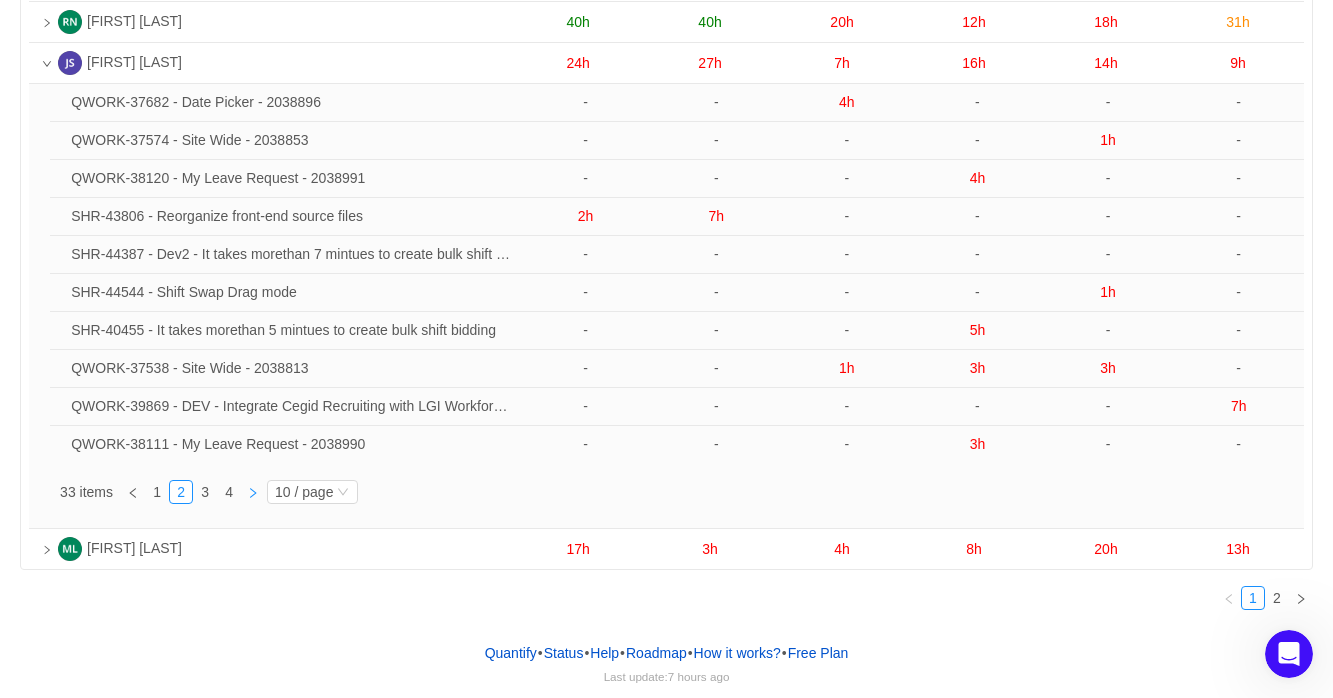 click at bounding box center [253, 493] 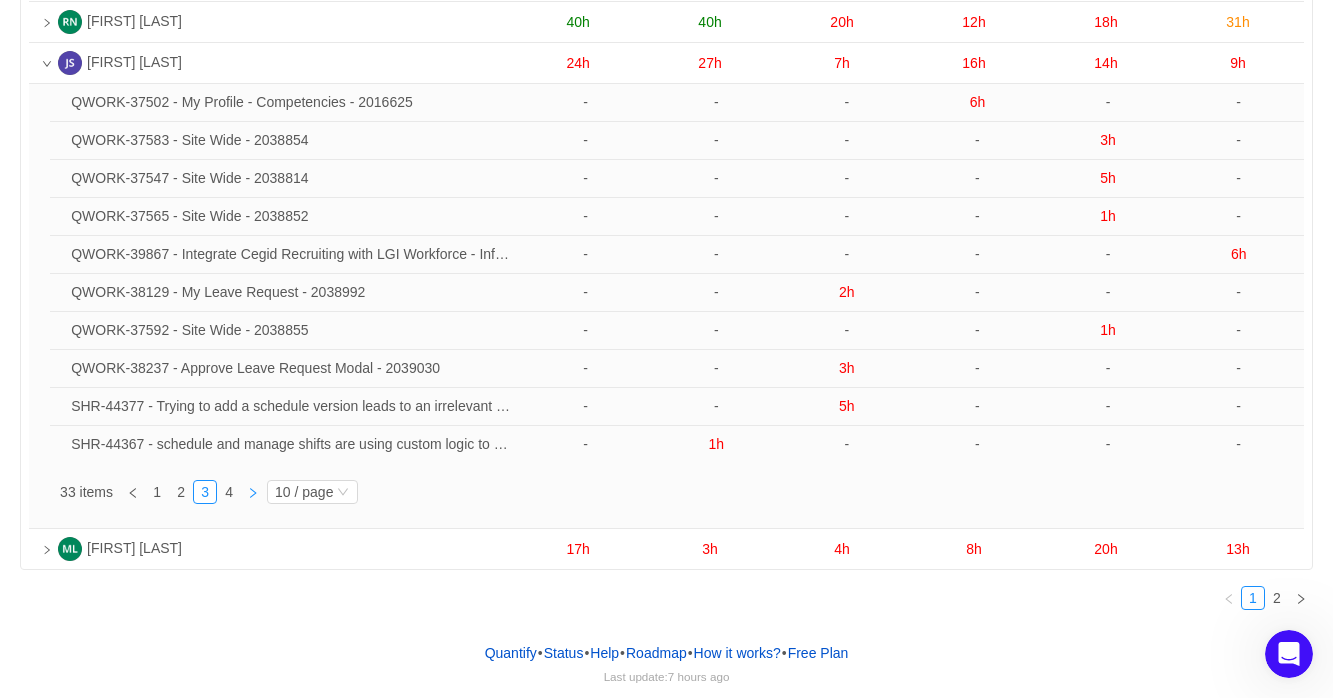 click at bounding box center (253, 493) 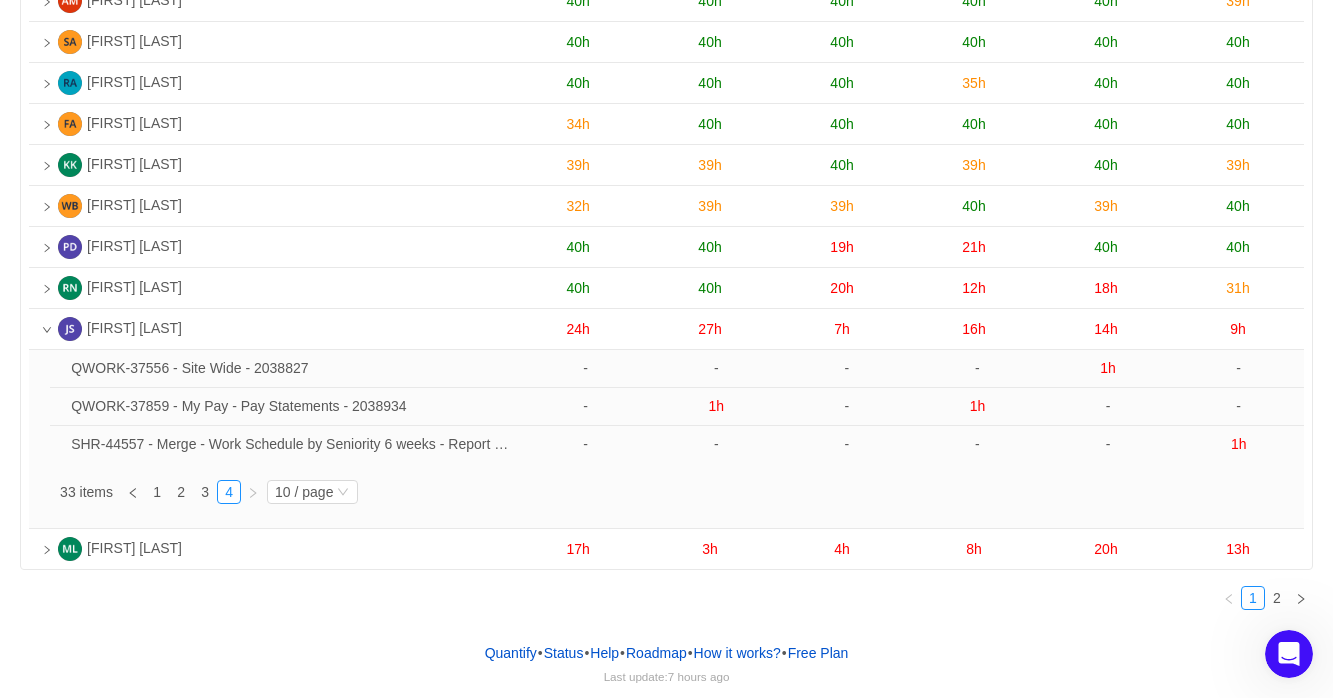 scroll, scrollTop: 184, scrollLeft: 0, axis: vertical 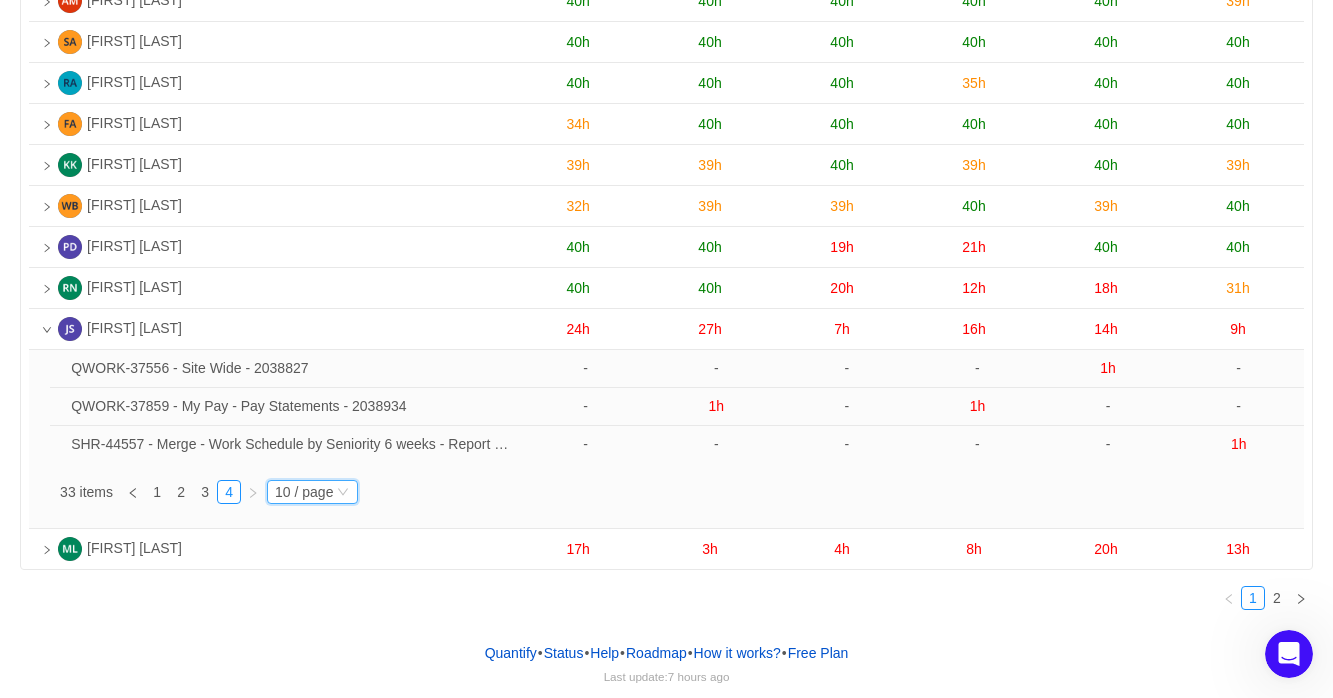 click at bounding box center (343, 492) 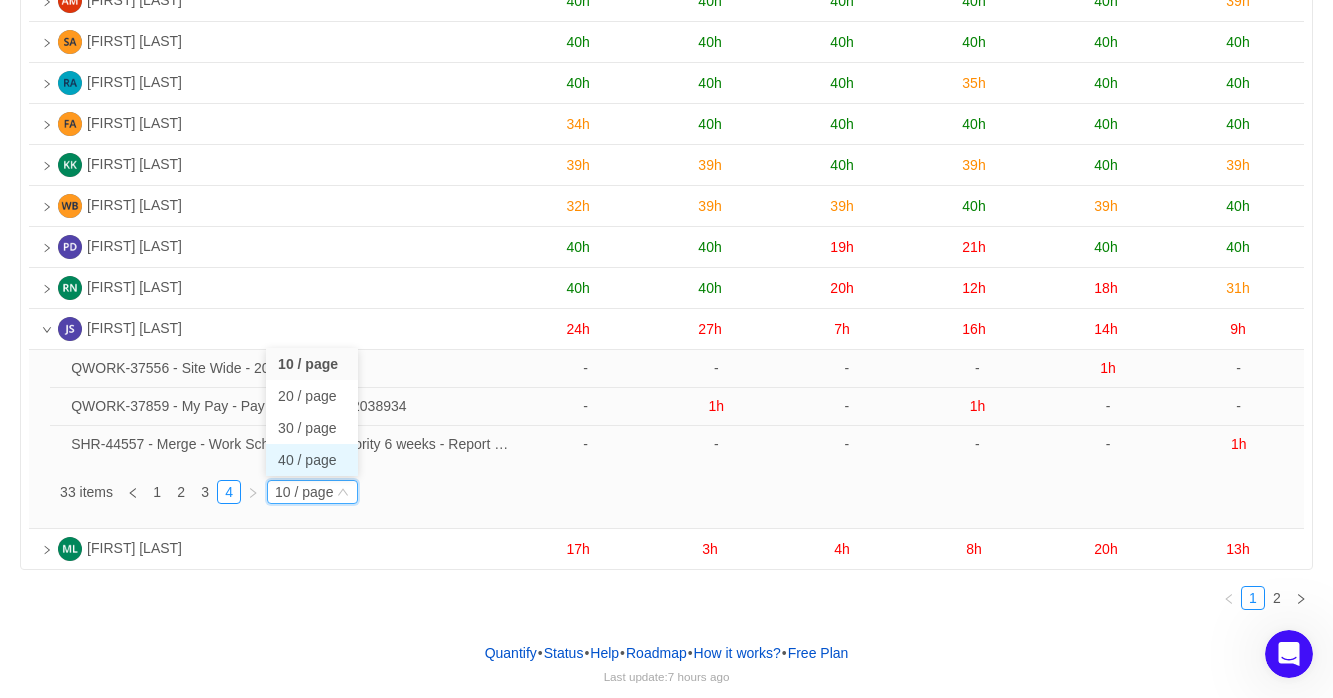 click on "40 / page" at bounding box center [312, 460] 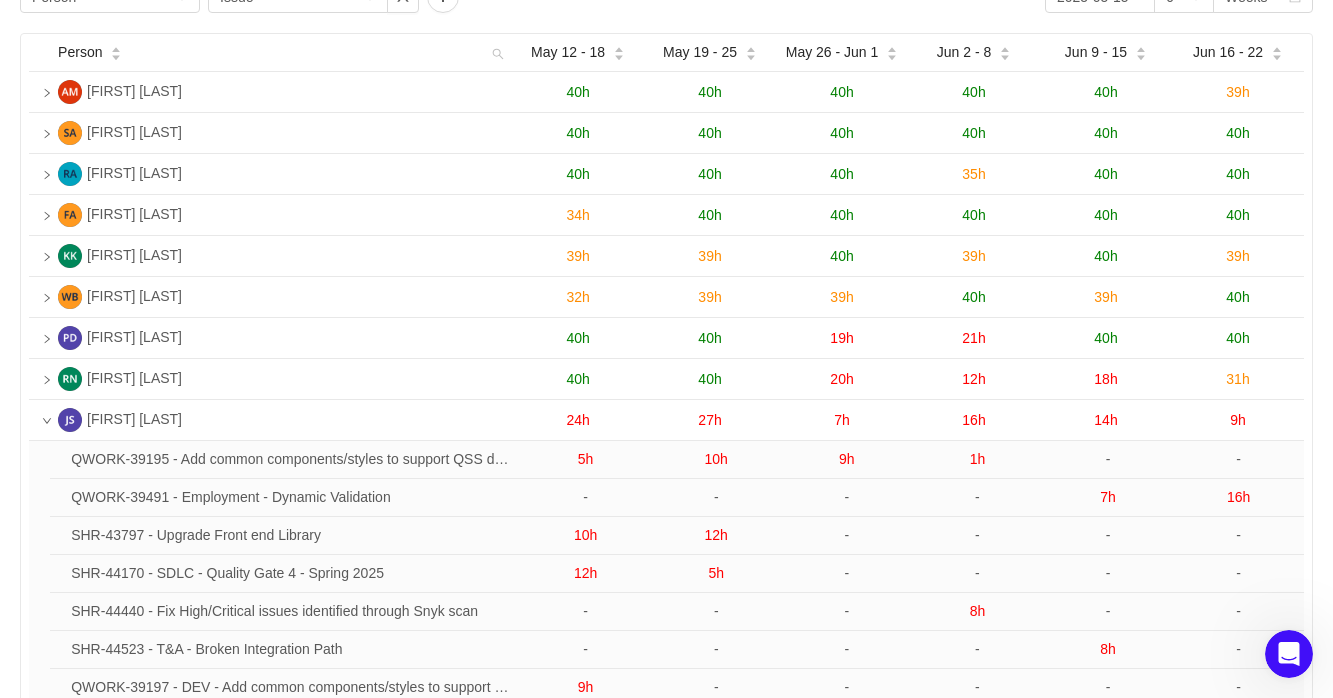 scroll, scrollTop: 0, scrollLeft: 0, axis: both 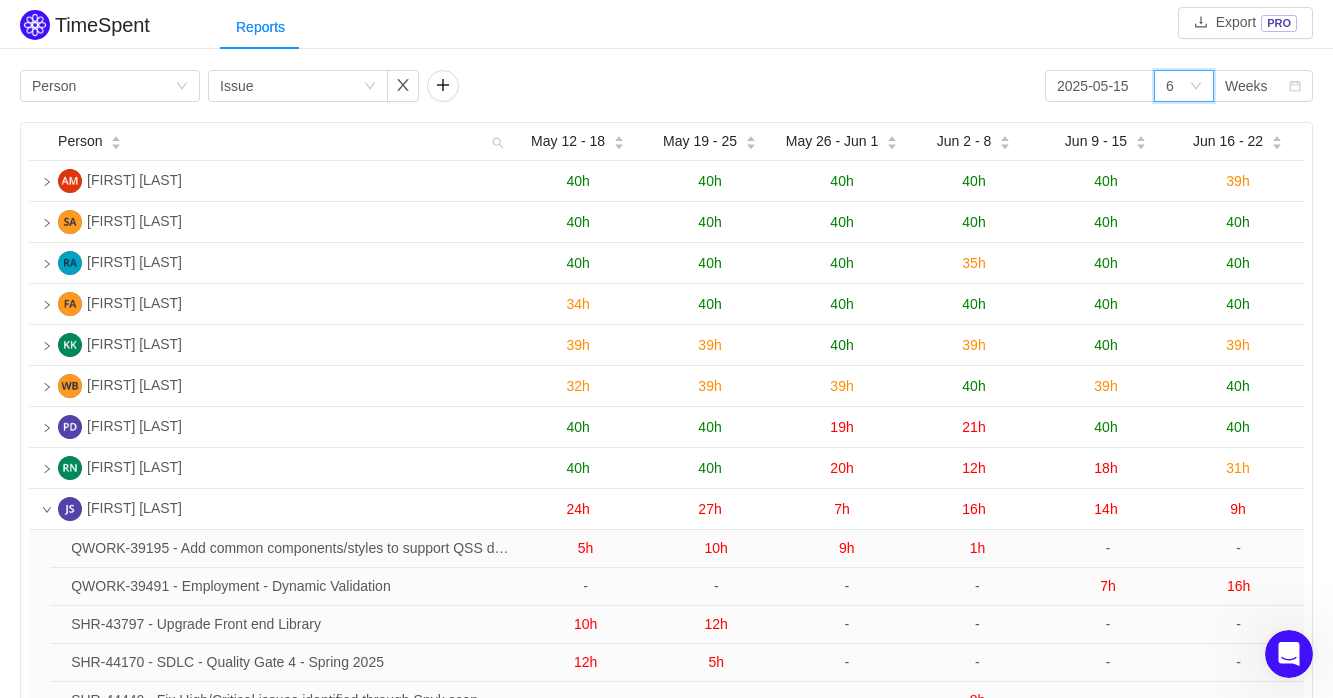 click at bounding box center (1196, 86) 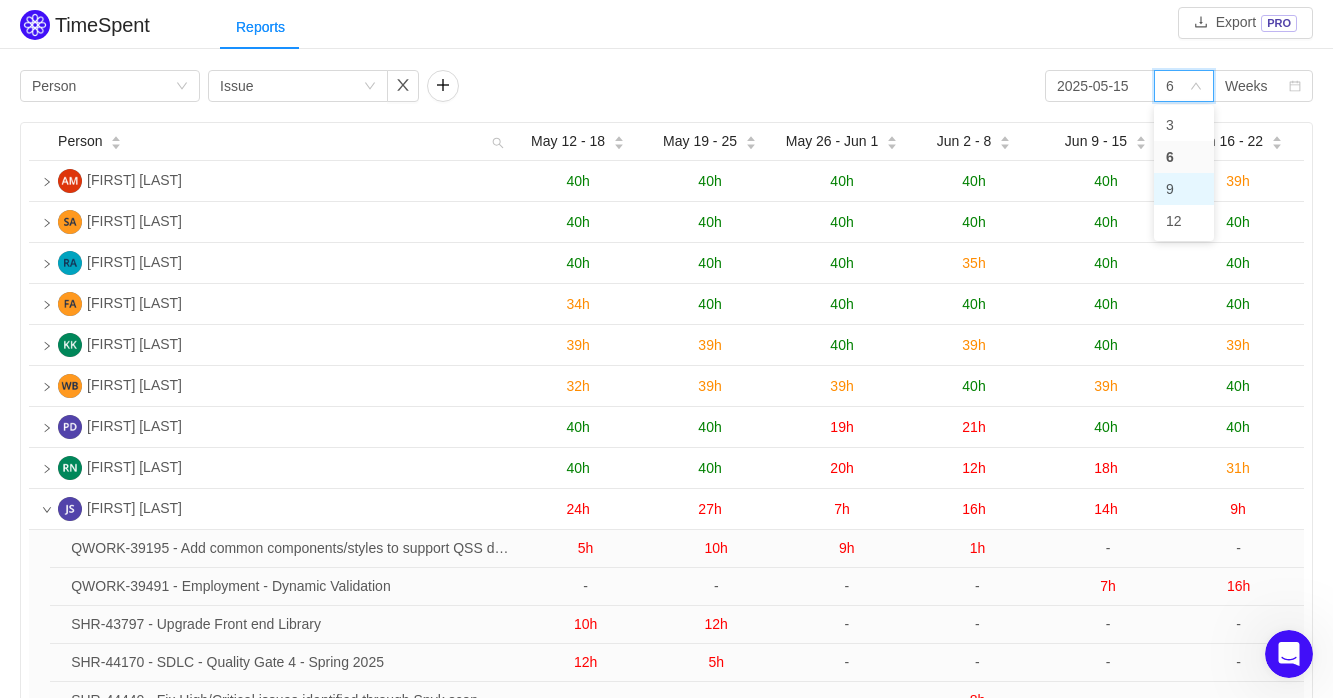 click on "9" at bounding box center [1184, 189] 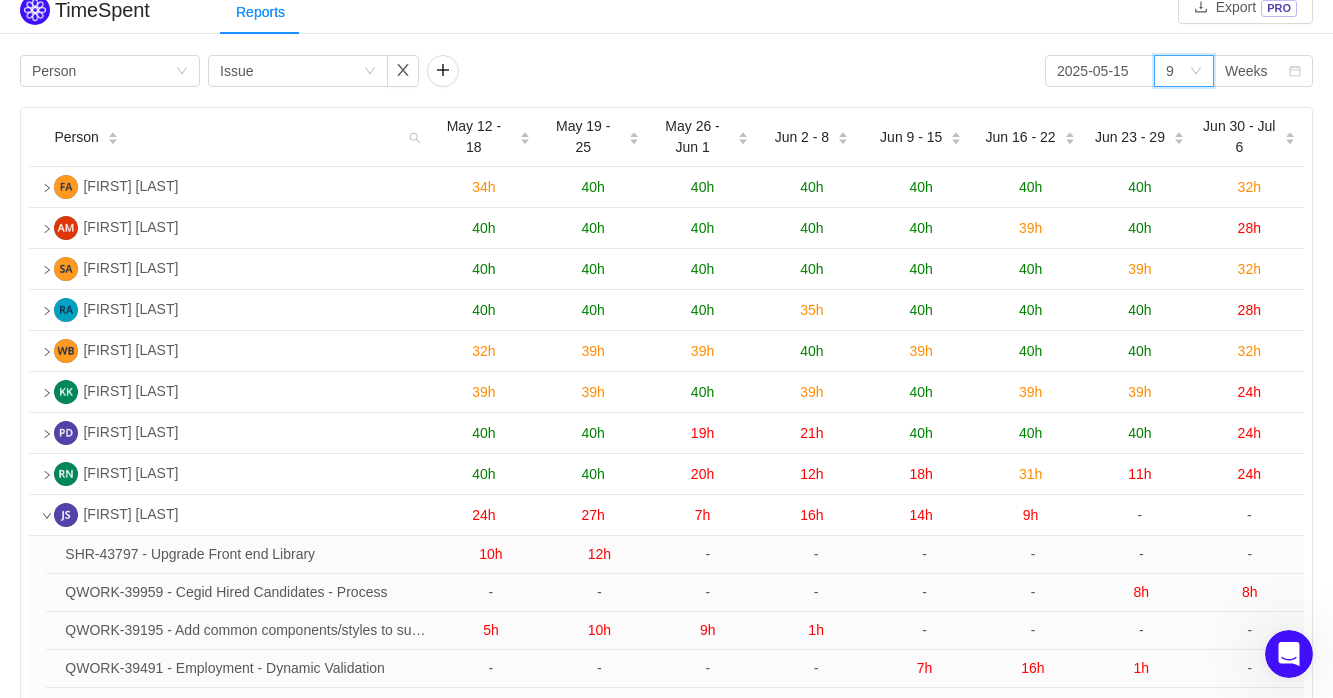 scroll, scrollTop: 0, scrollLeft: 0, axis: both 